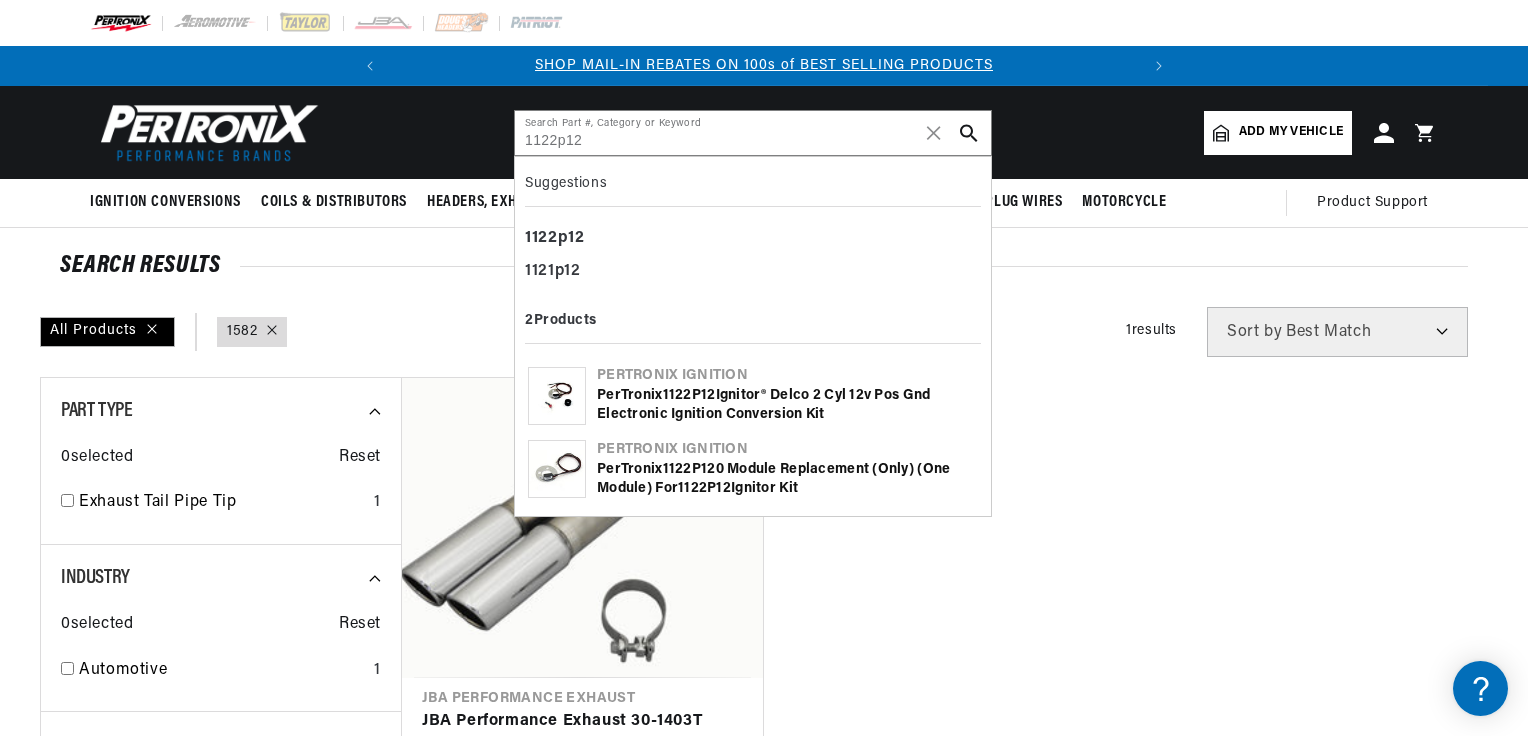scroll, scrollTop: 0, scrollLeft: 0, axis: both 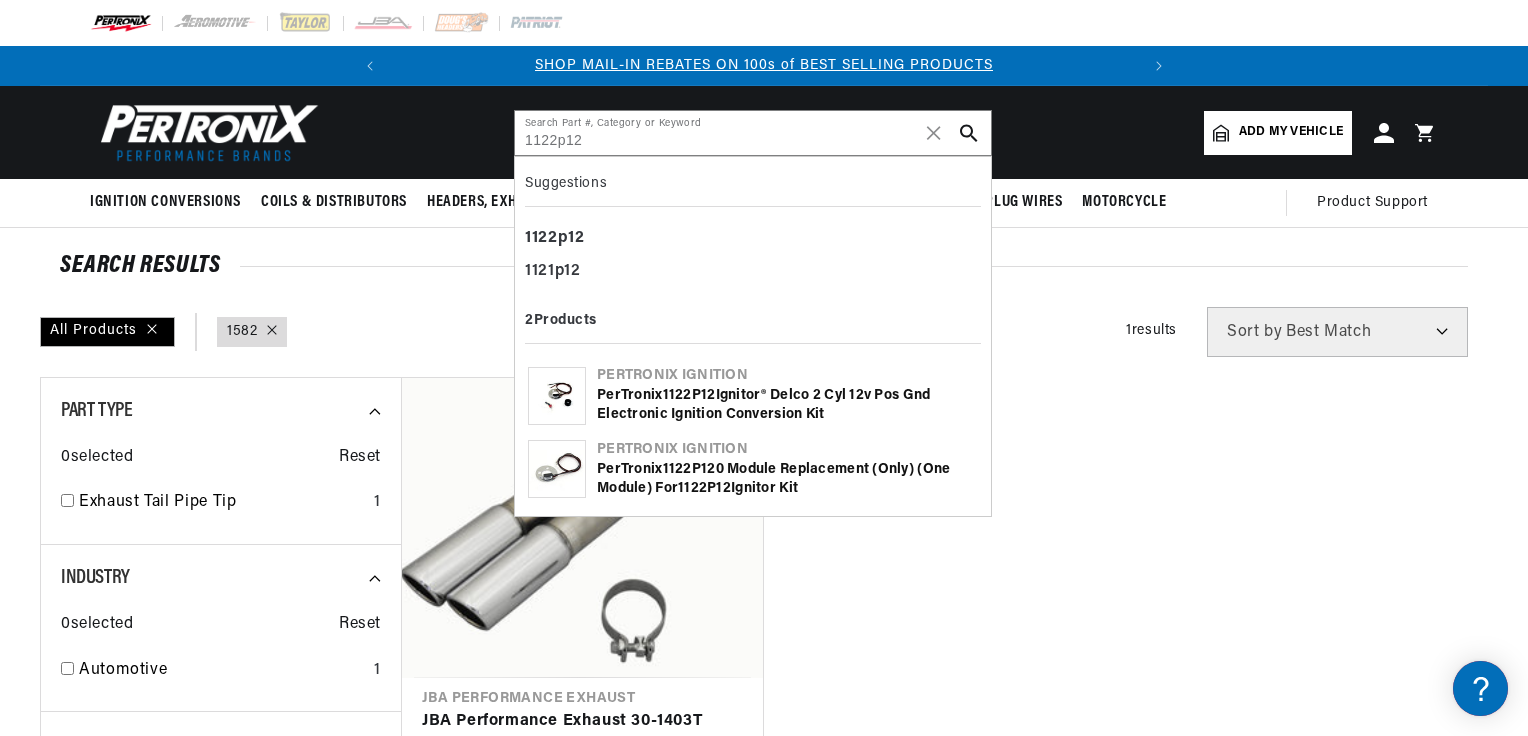 drag, startPoint x: 516, startPoint y: 157, endPoint x: 441, endPoint y: 167, distance: 75.66373 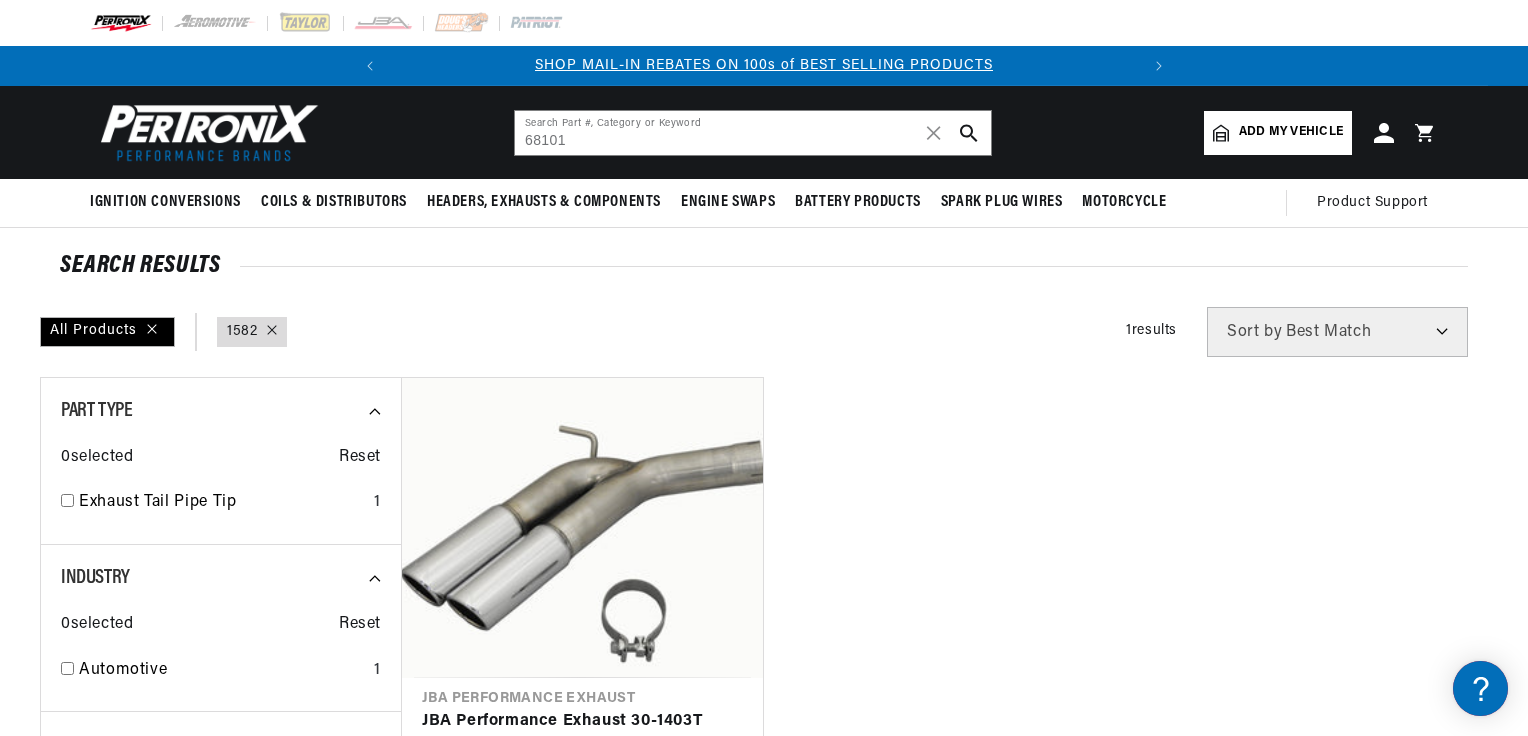 type on "68101" 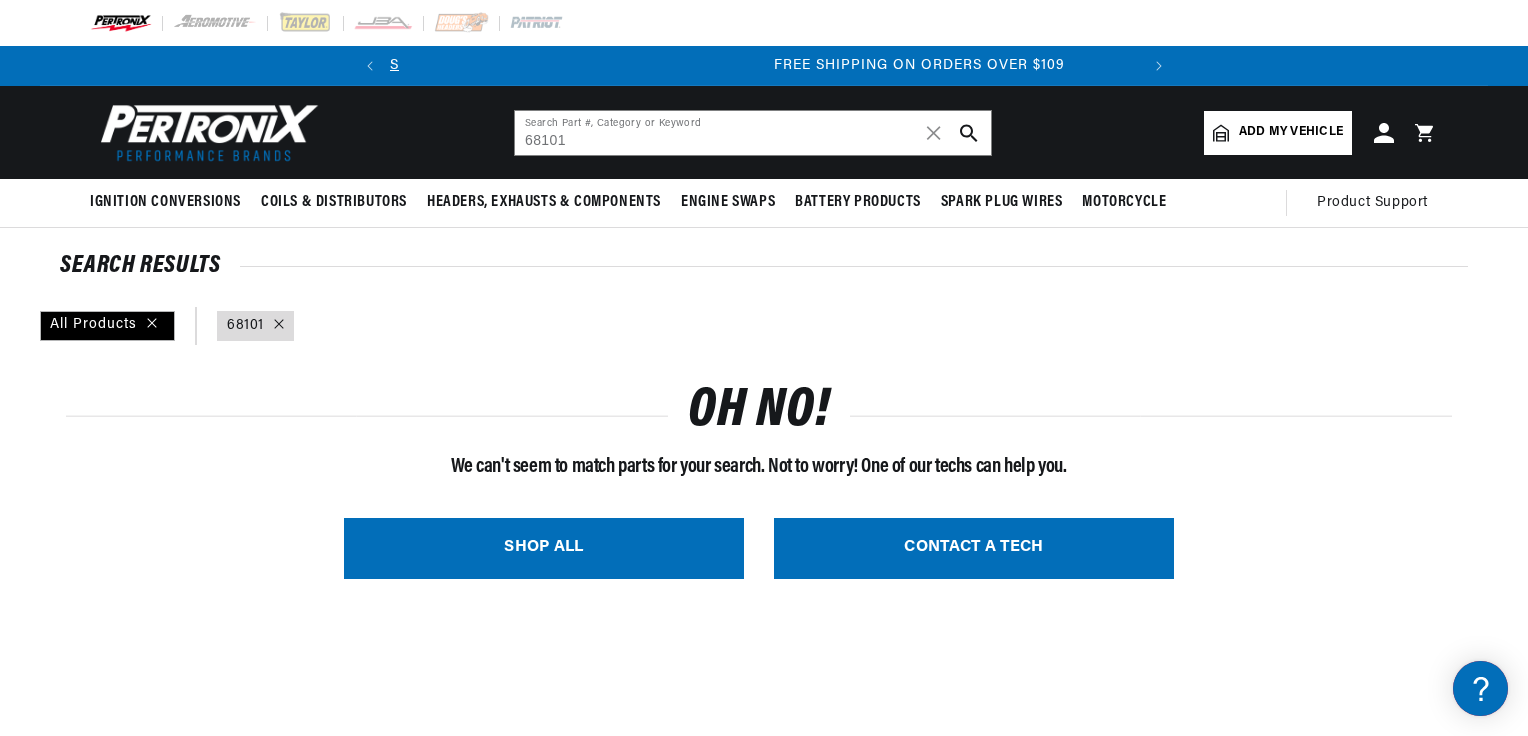 scroll, scrollTop: 0, scrollLeft: 746, axis: horizontal 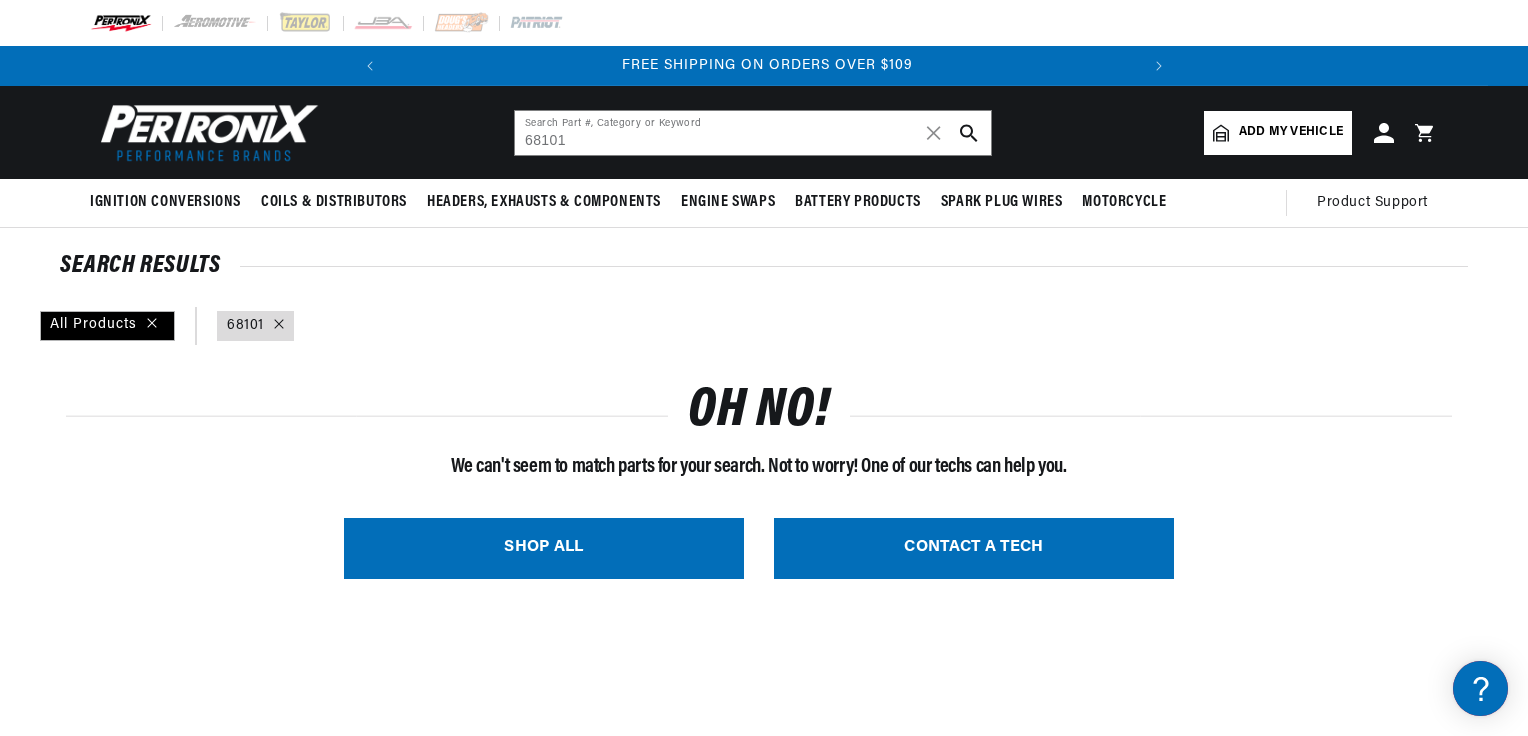 drag, startPoint x: 622, startPoint y: 136, endPoint x: 328, endPoint y: 152, distance: 294.43506 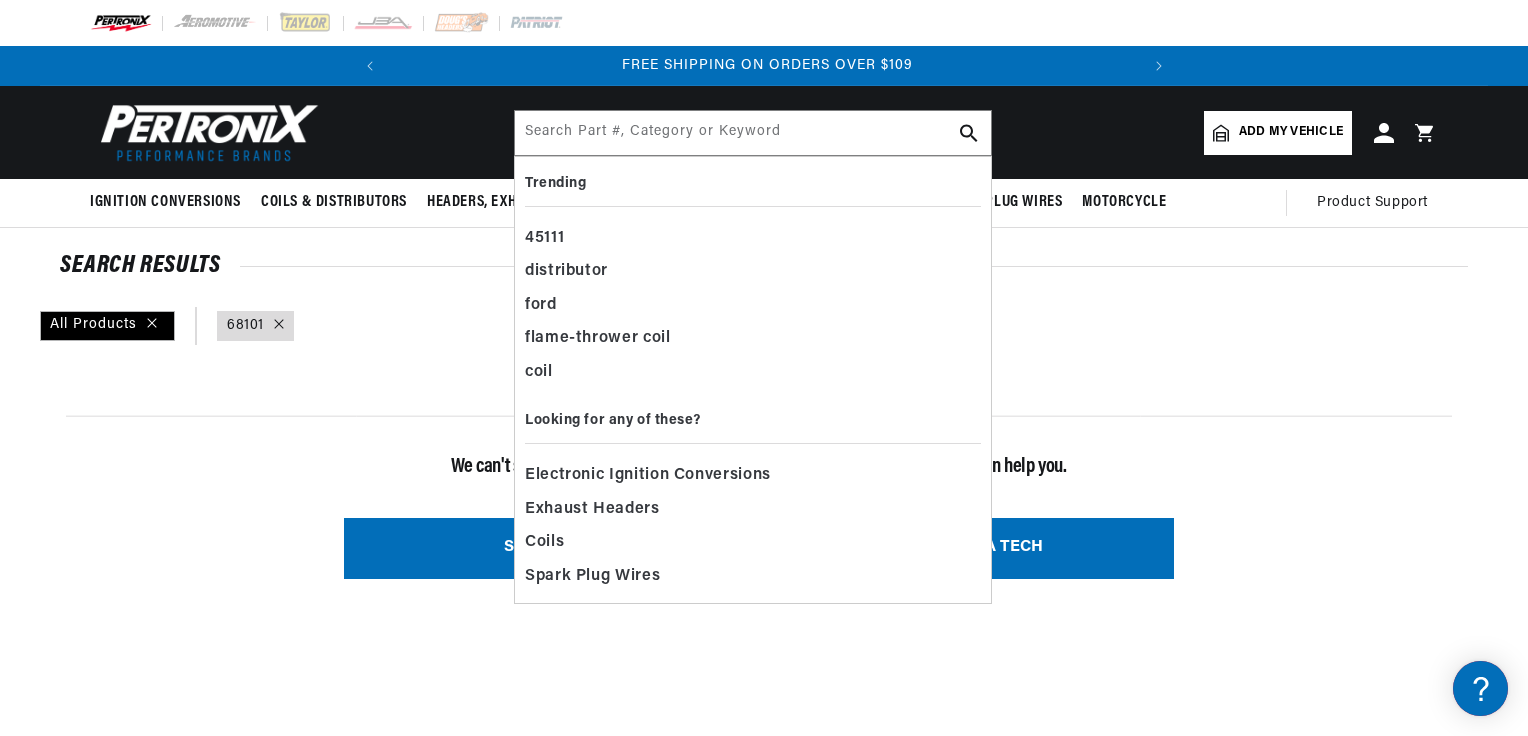 scroll, scrollTop: 0, scrollLeft: 0, axis: both 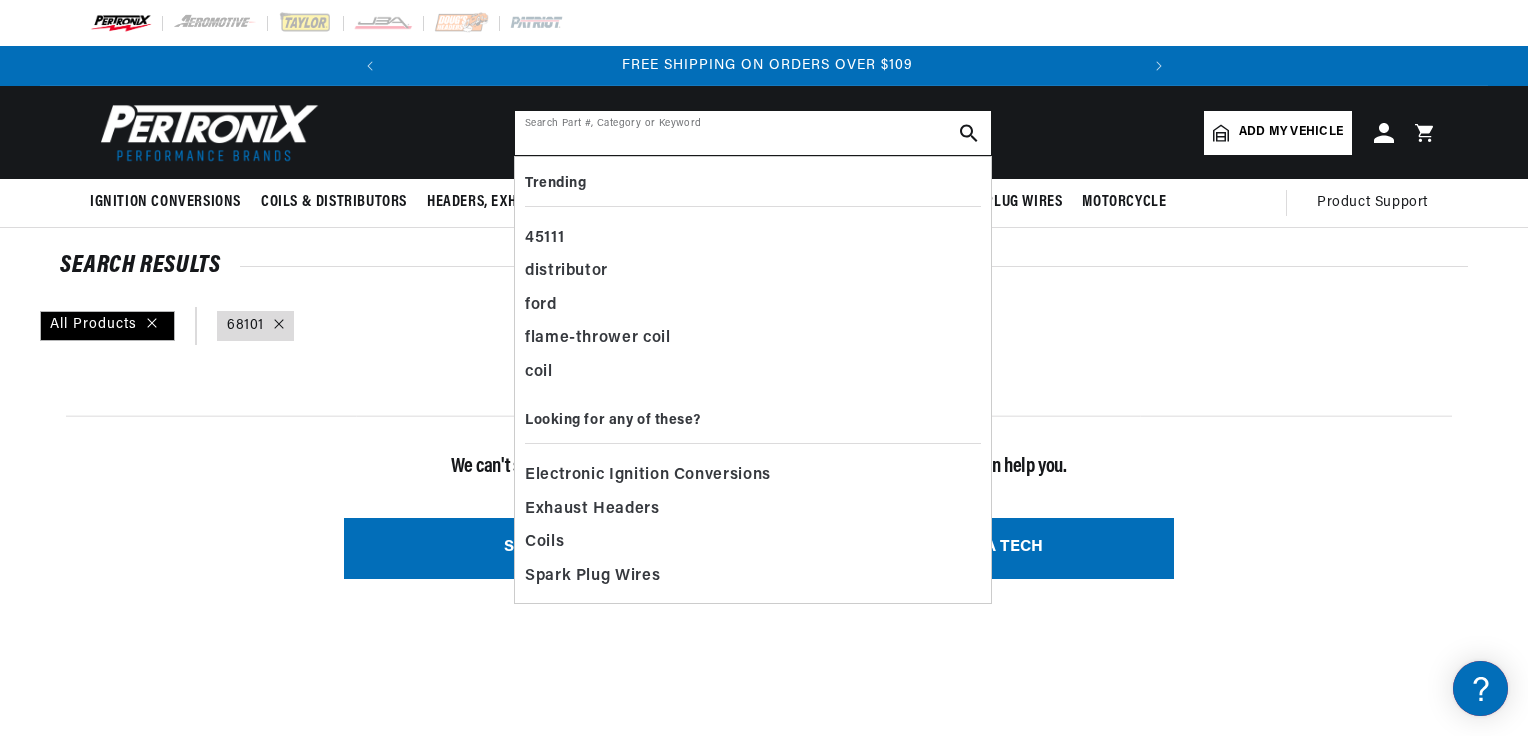 click at bounding box center [753, 133] 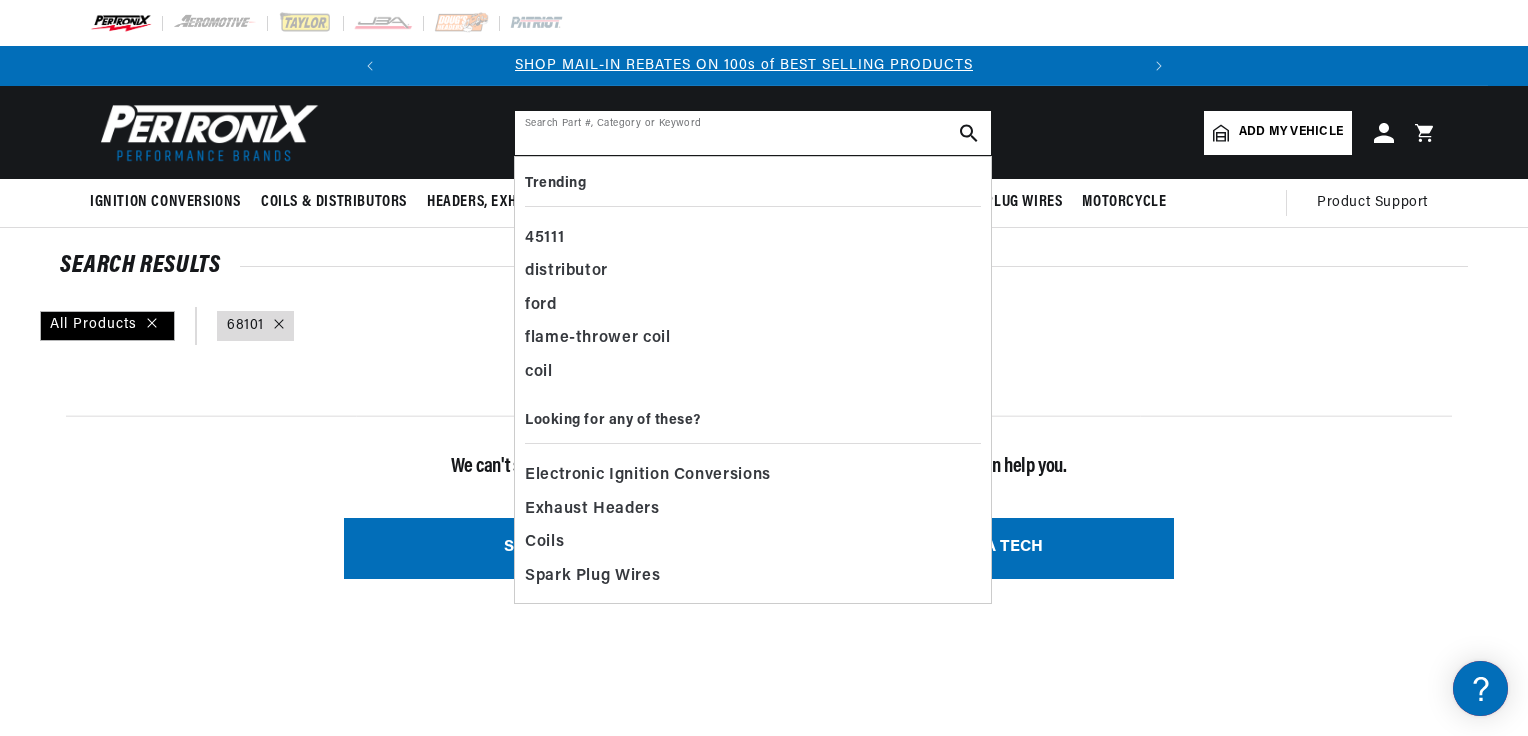 scroll, scrollTop: 0, scrollLeft: 0, axis: both 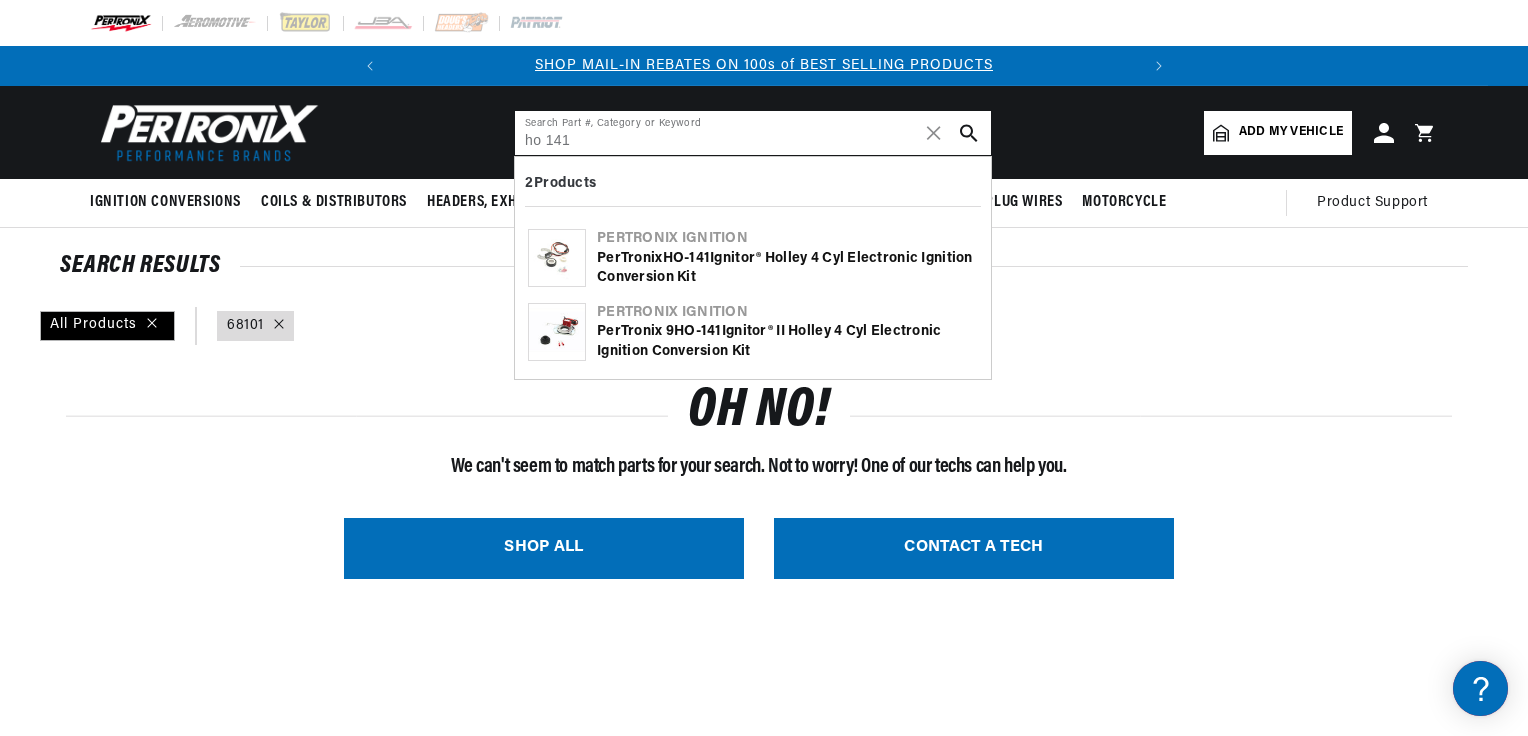 type on "ho 141" 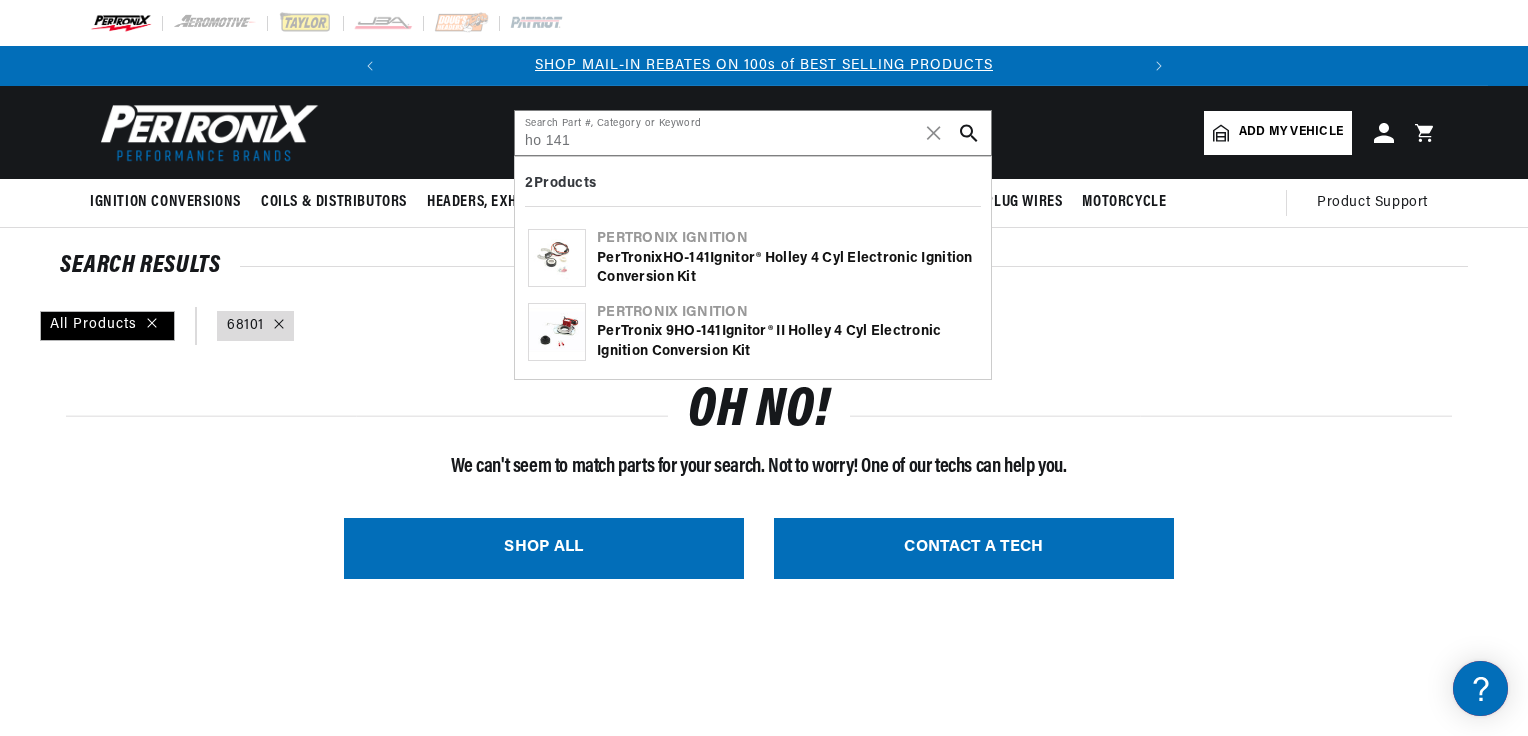 click at bounding box center [557, 258] 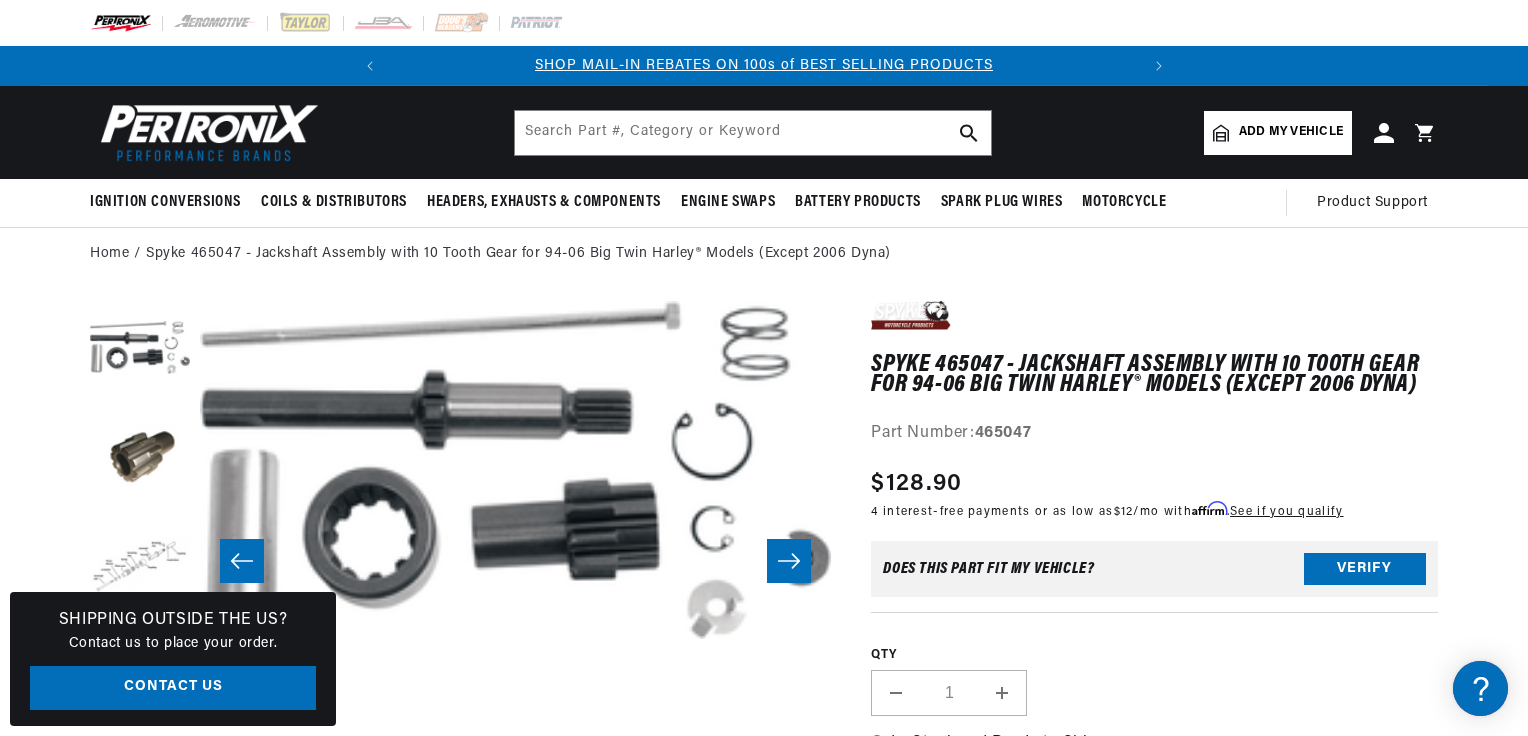 scroll, scrollTop: 91, scrollLeft: 0, axis: vertical 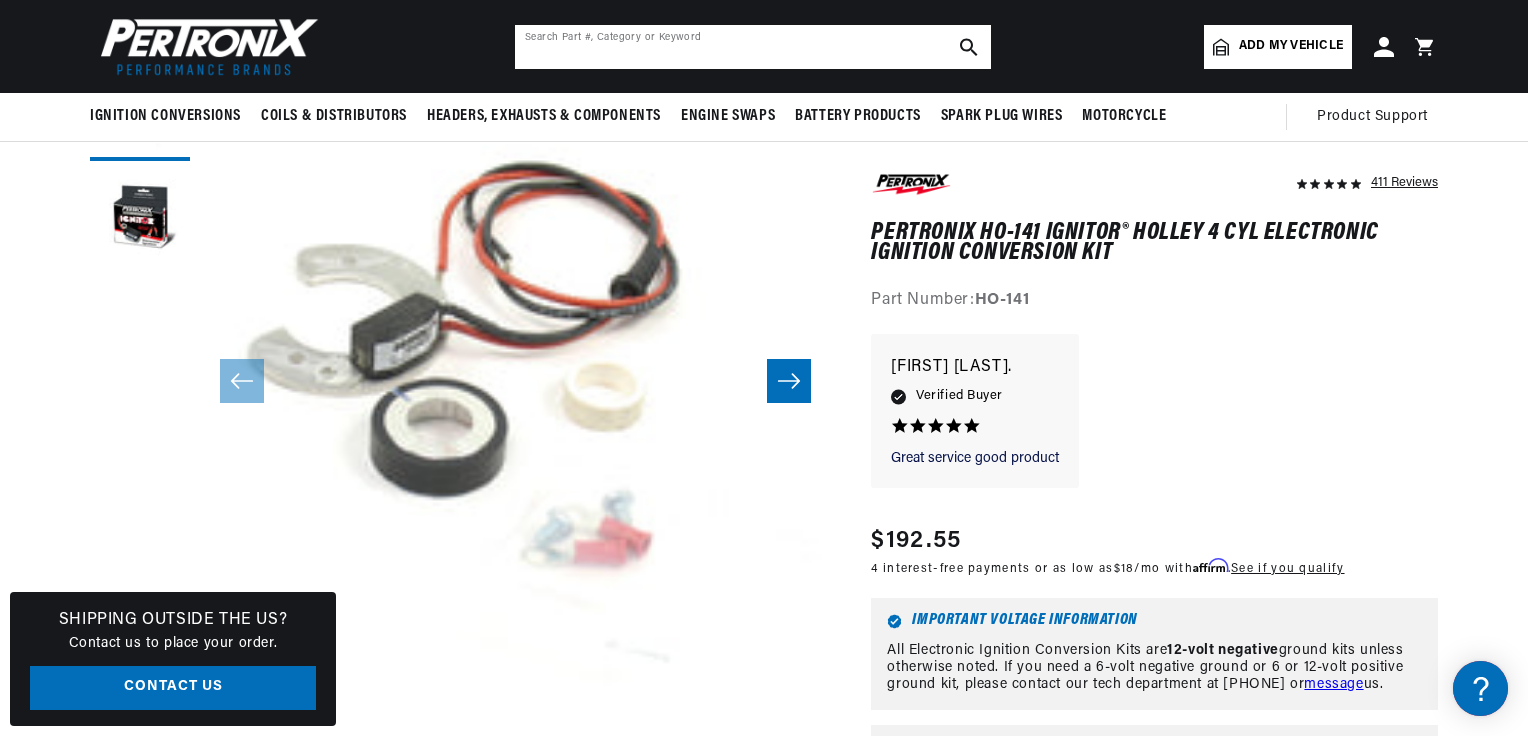 drag, startPoint x: 582, startPoint y: 32, endPoint x: 572, endPoint y: 40, distance: 12.806249 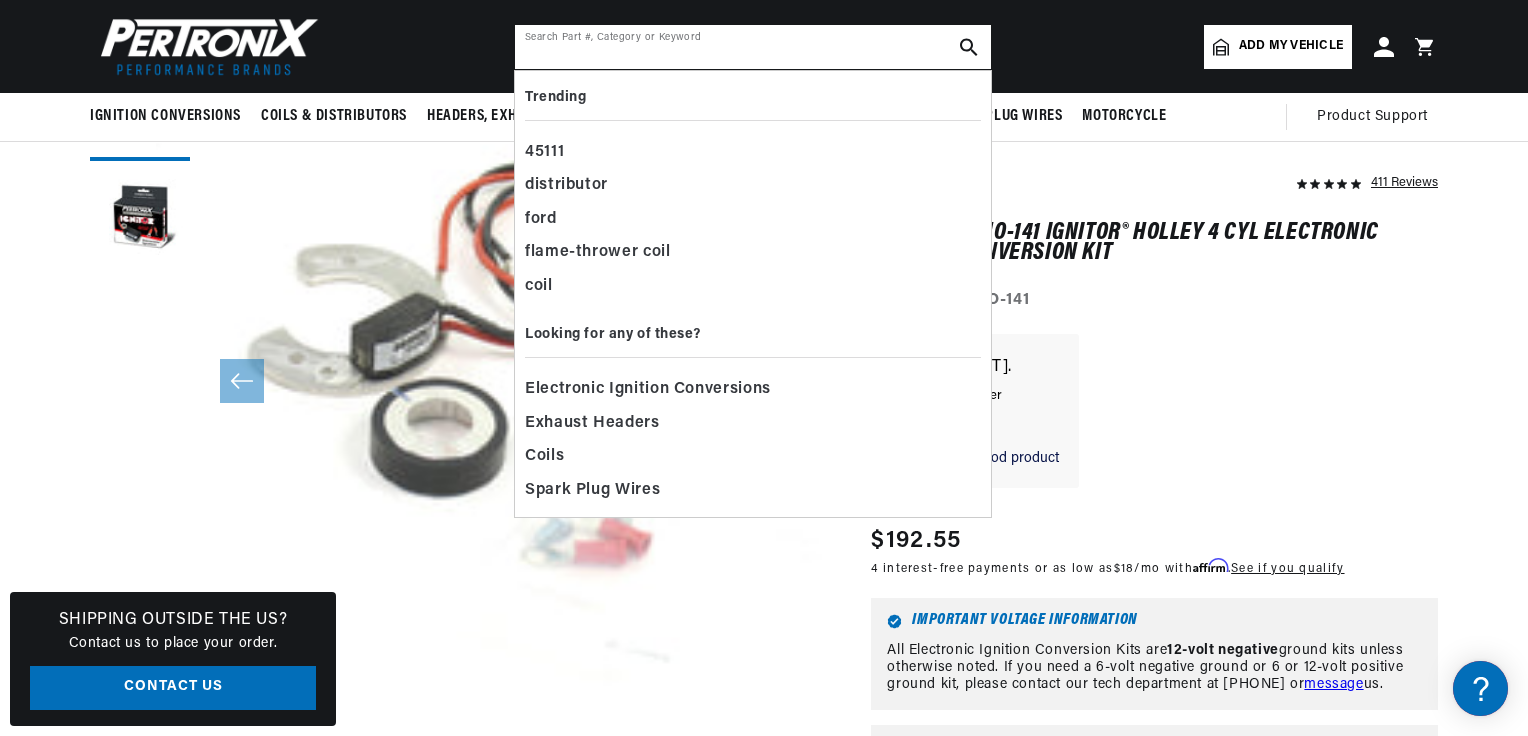 paste on "9HO-141" 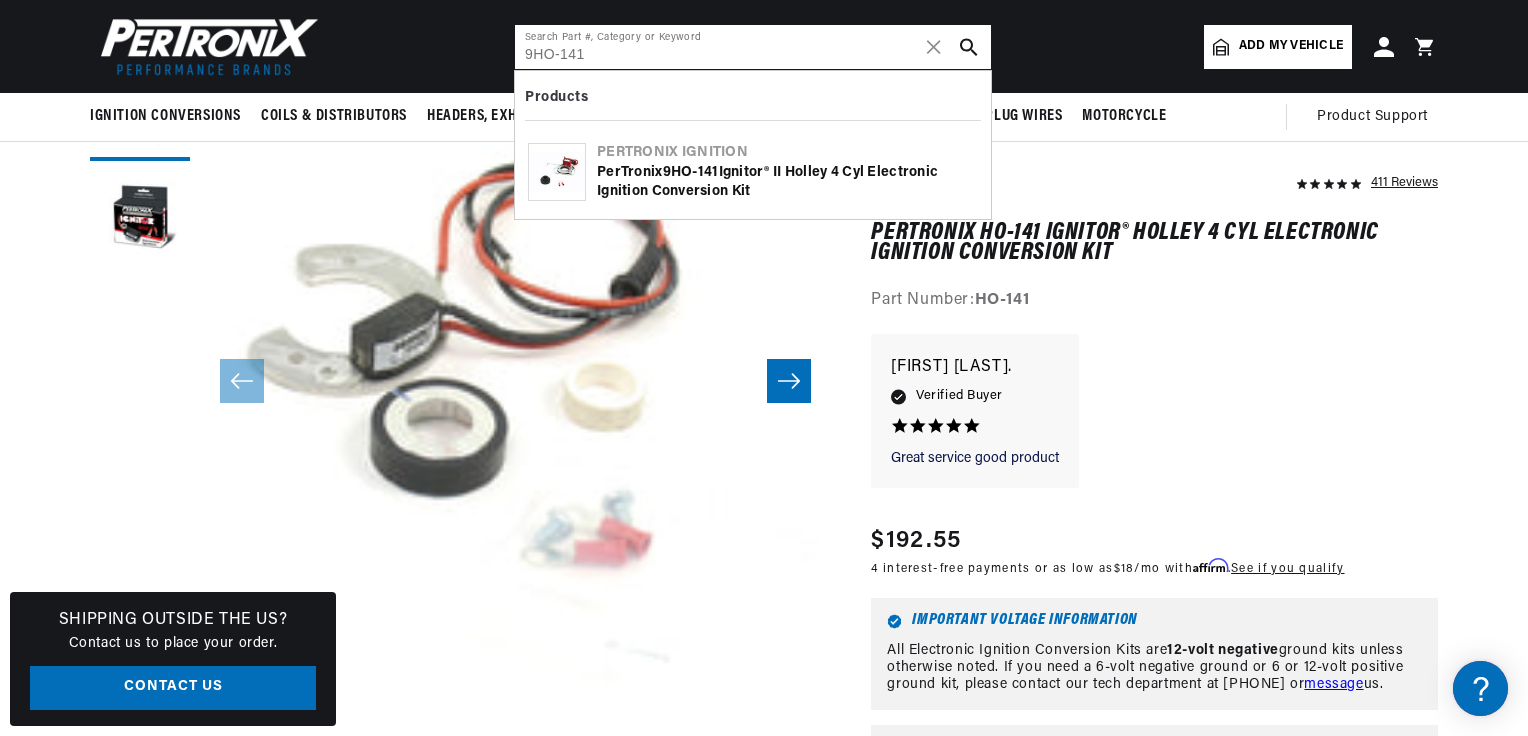 type on "9HO-141" 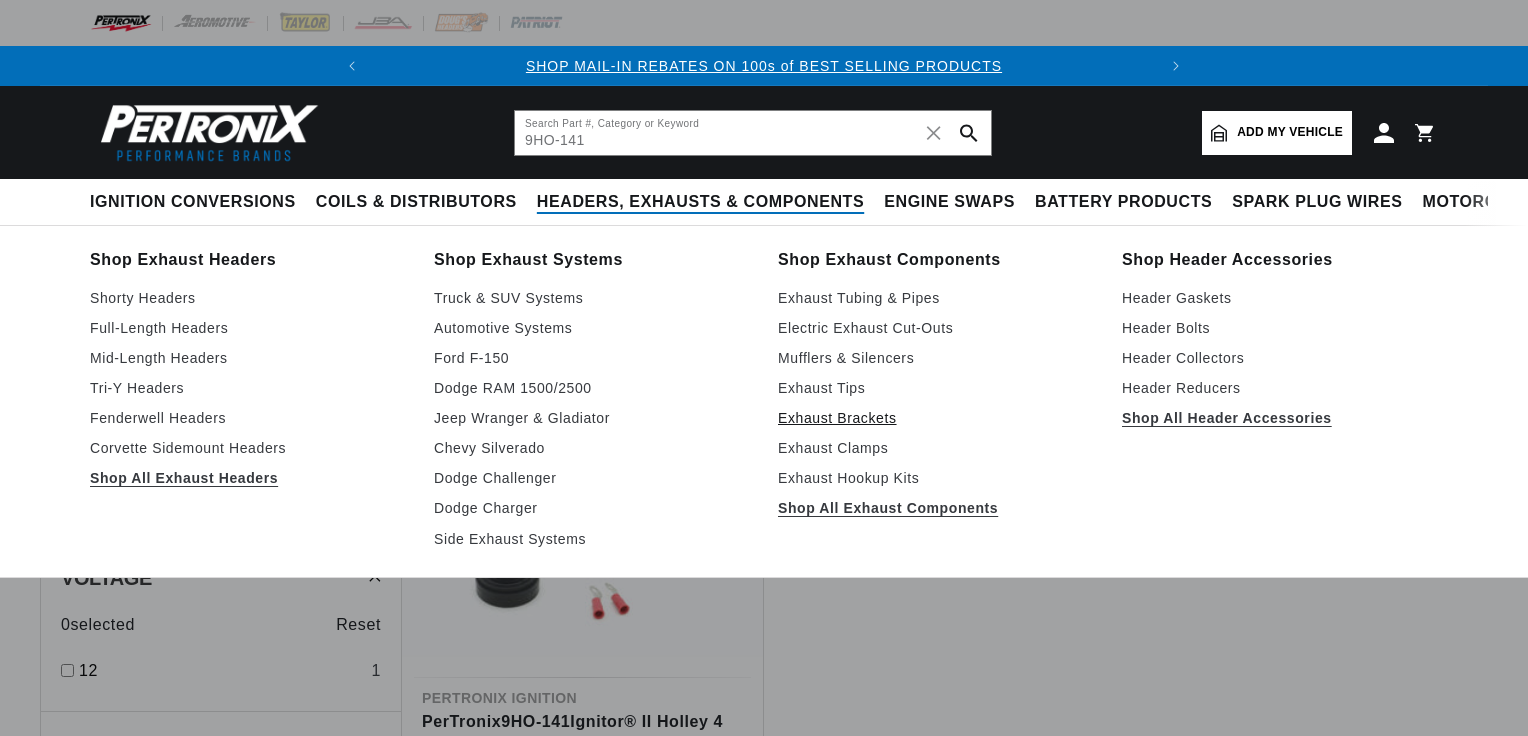 scroll, scrollTop: 0, scrollLeft: 0, axis: both 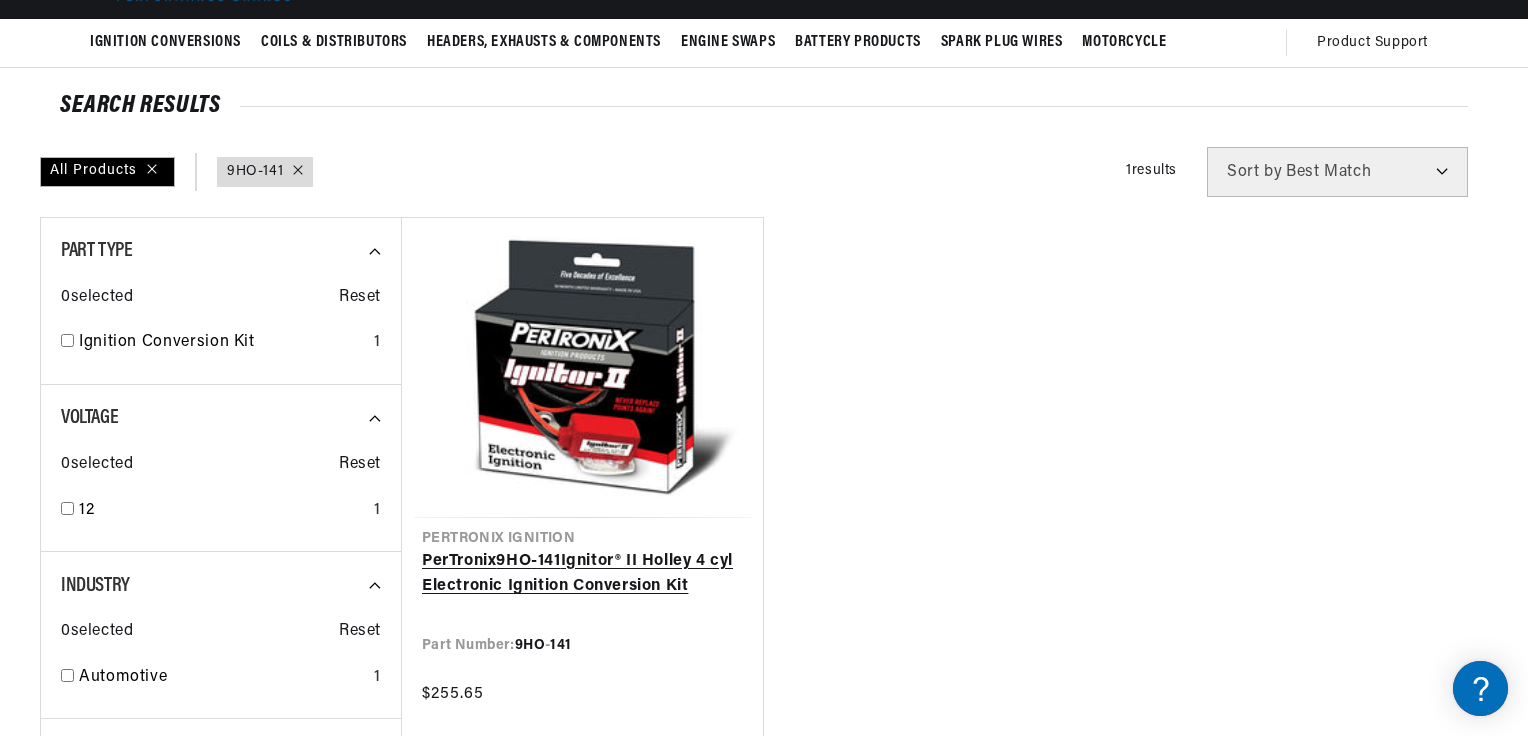 click on "PerTronix  9HO - 141  Ignitor® II Holley 4 cyl Electronic Ignition Conversion Kit" at bounding box center [582, 574] 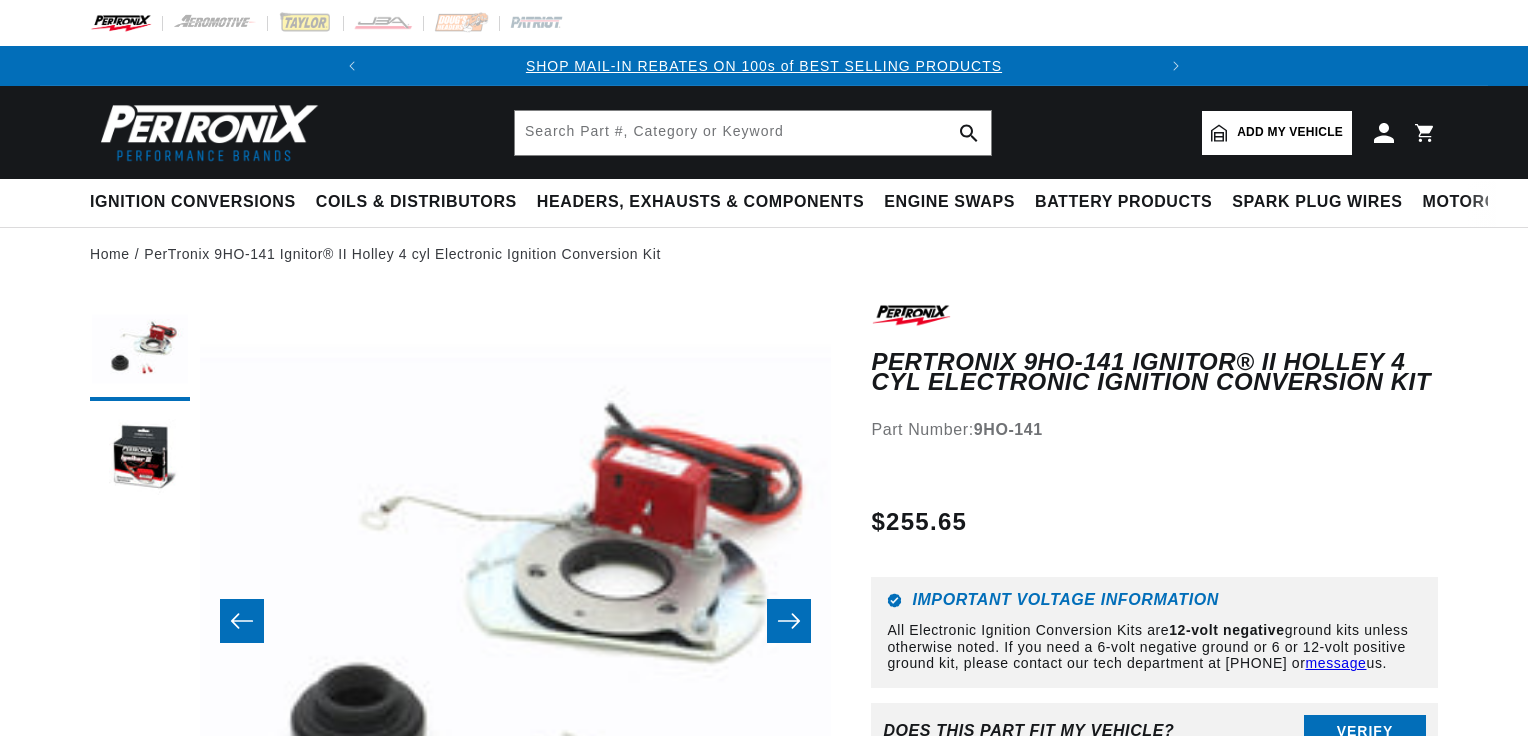 scroll, scrollTop: 0, scrollLeft: 0, axis: both 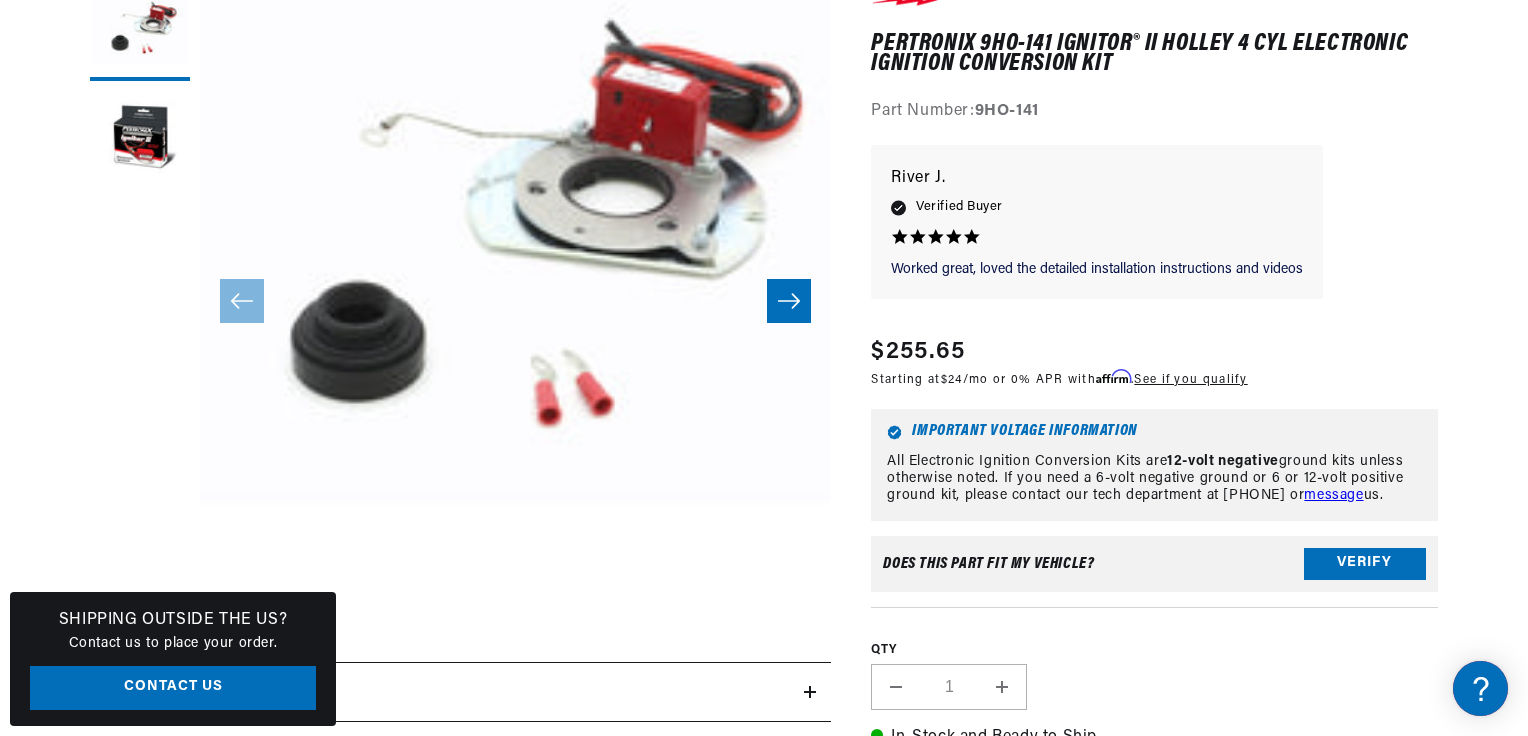 click 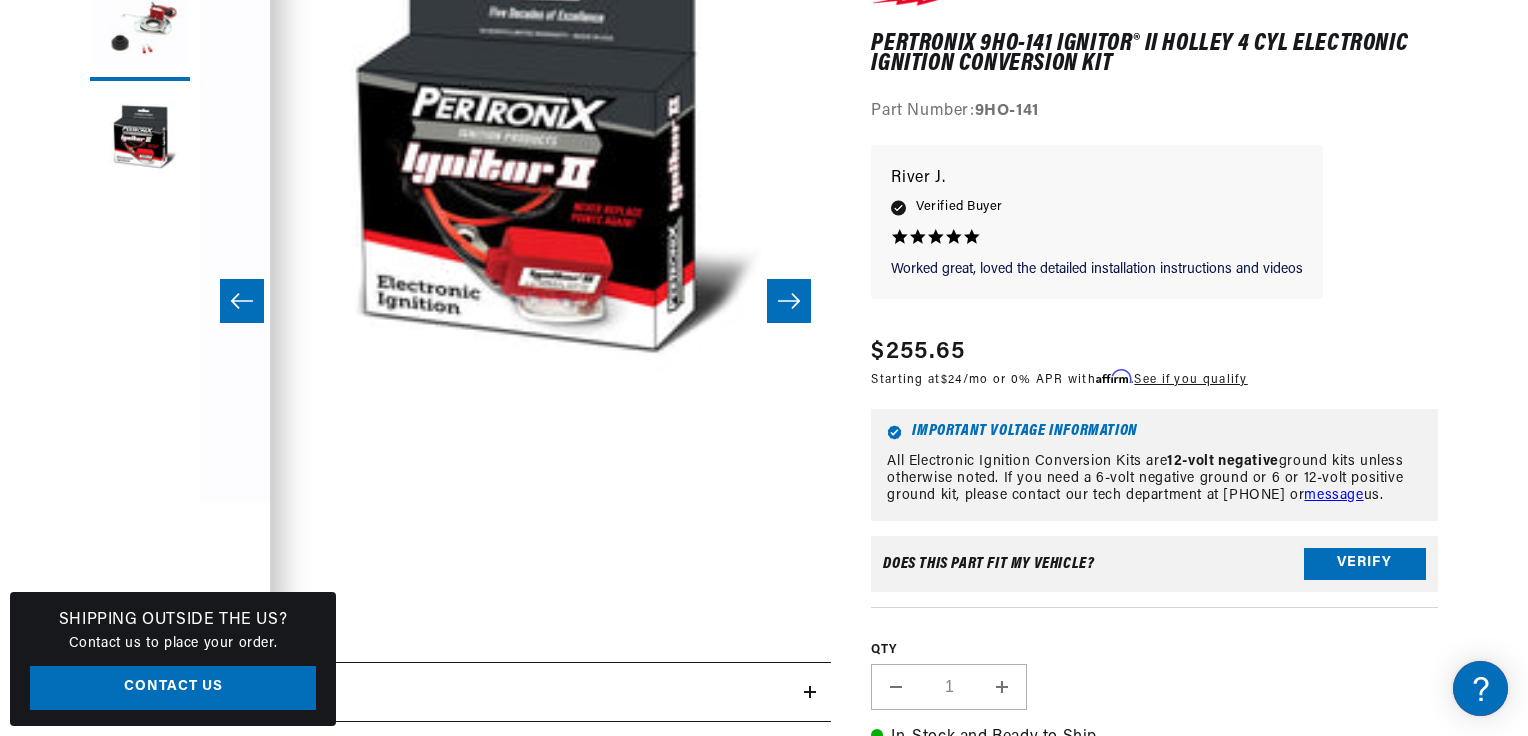 scroll, scrollTop: 63, scrollLeft: 631, axis: both 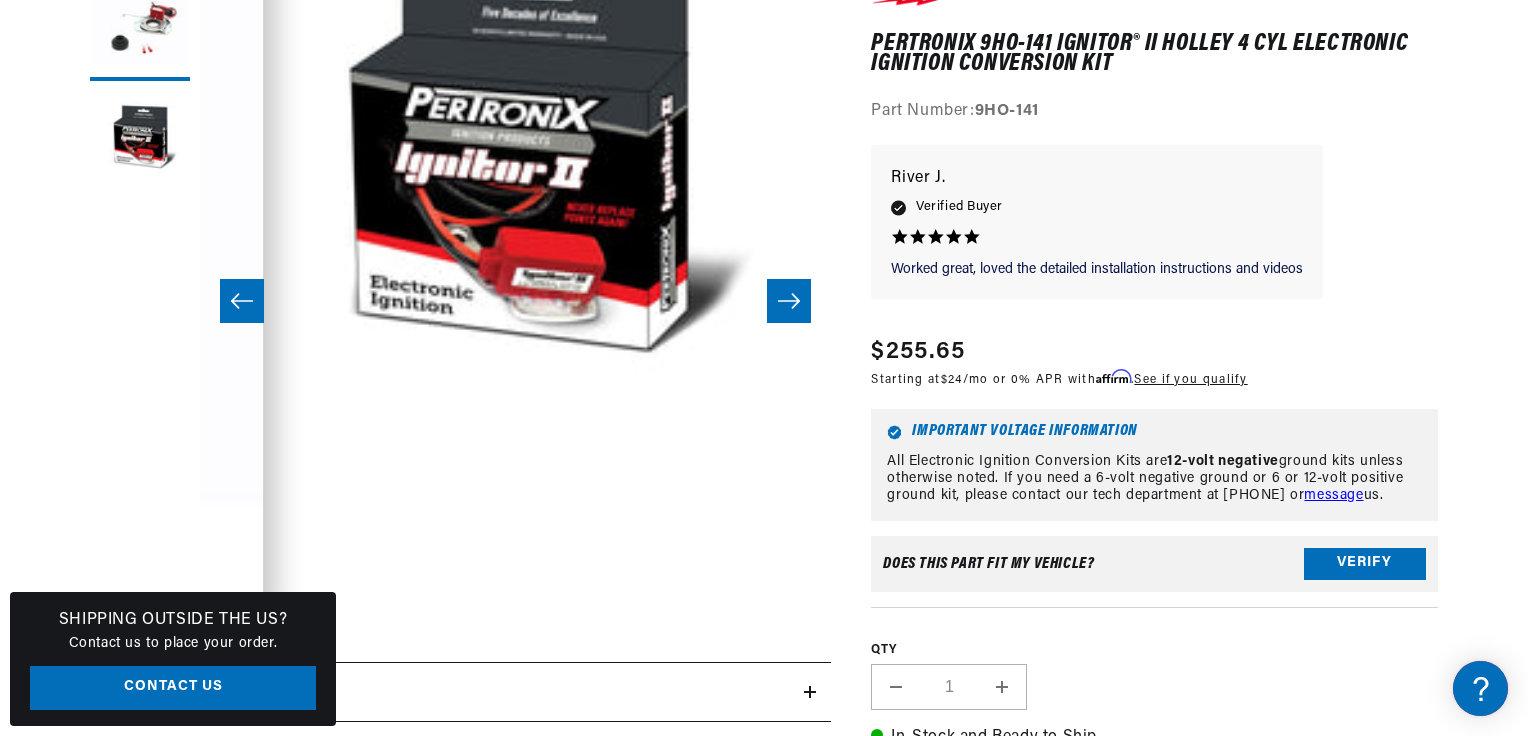 click 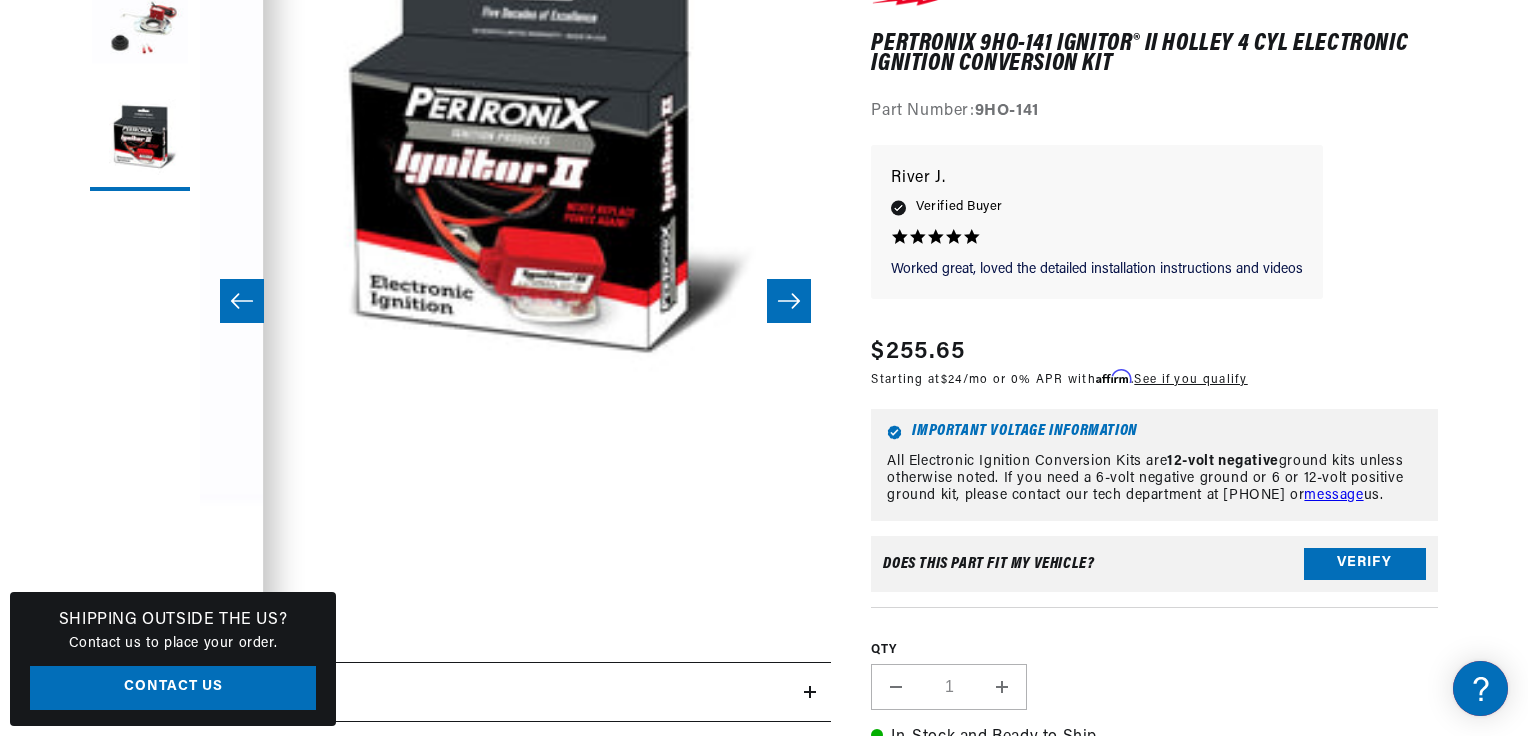 click at bounding box center [242, 301] 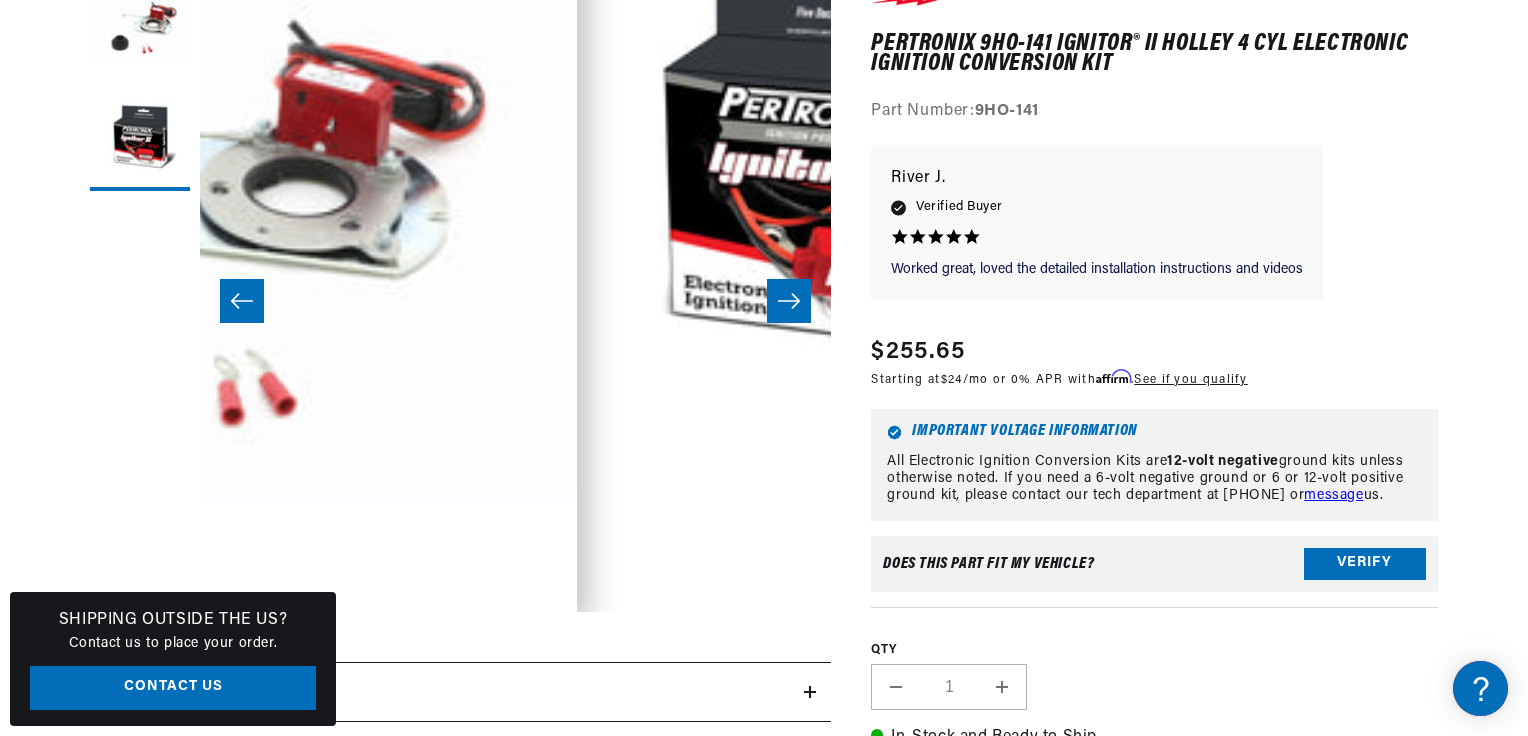 scroll, scrollTop: 63, scrollLeft: 0, axis: vertical 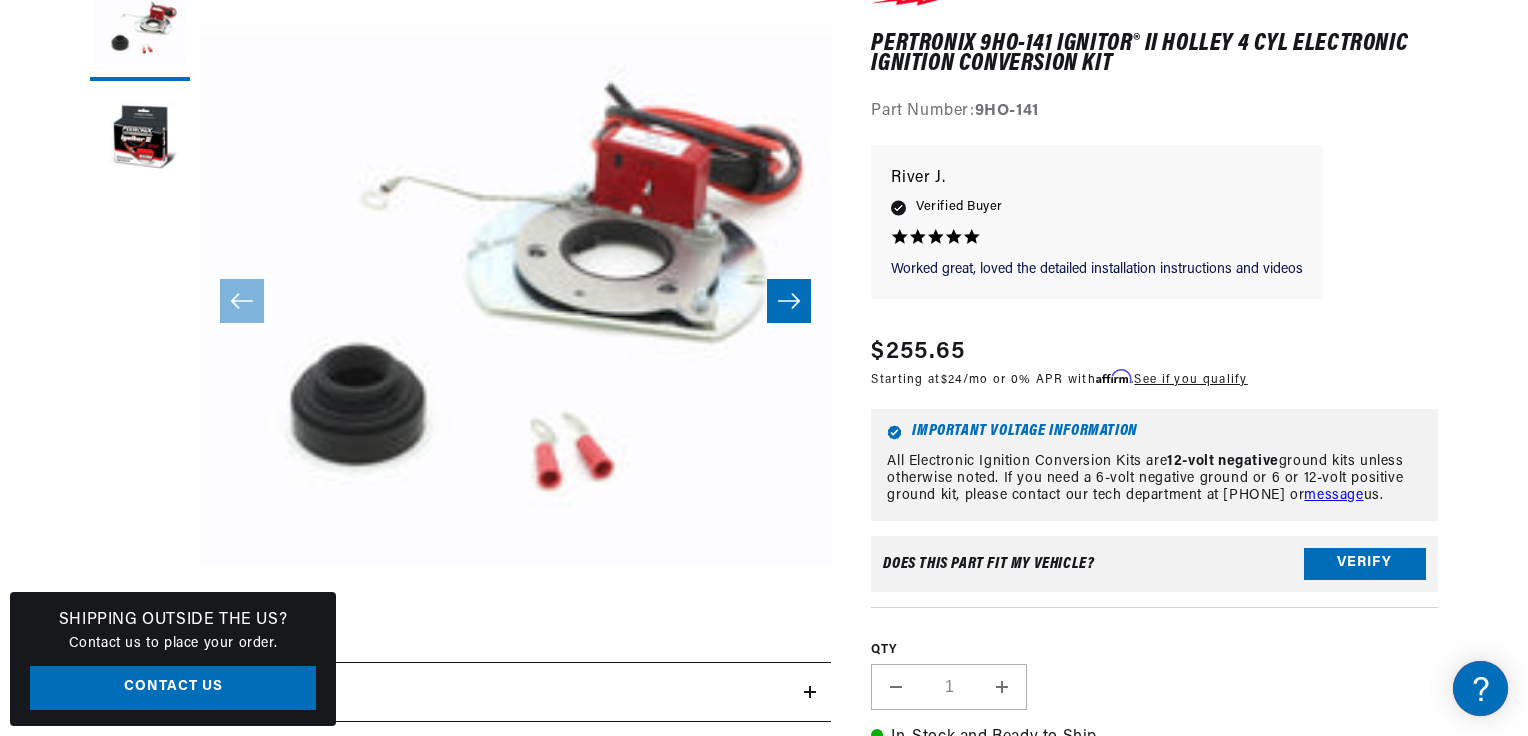 click on "Open media 1 in modal" at bounding box center (137, 675) 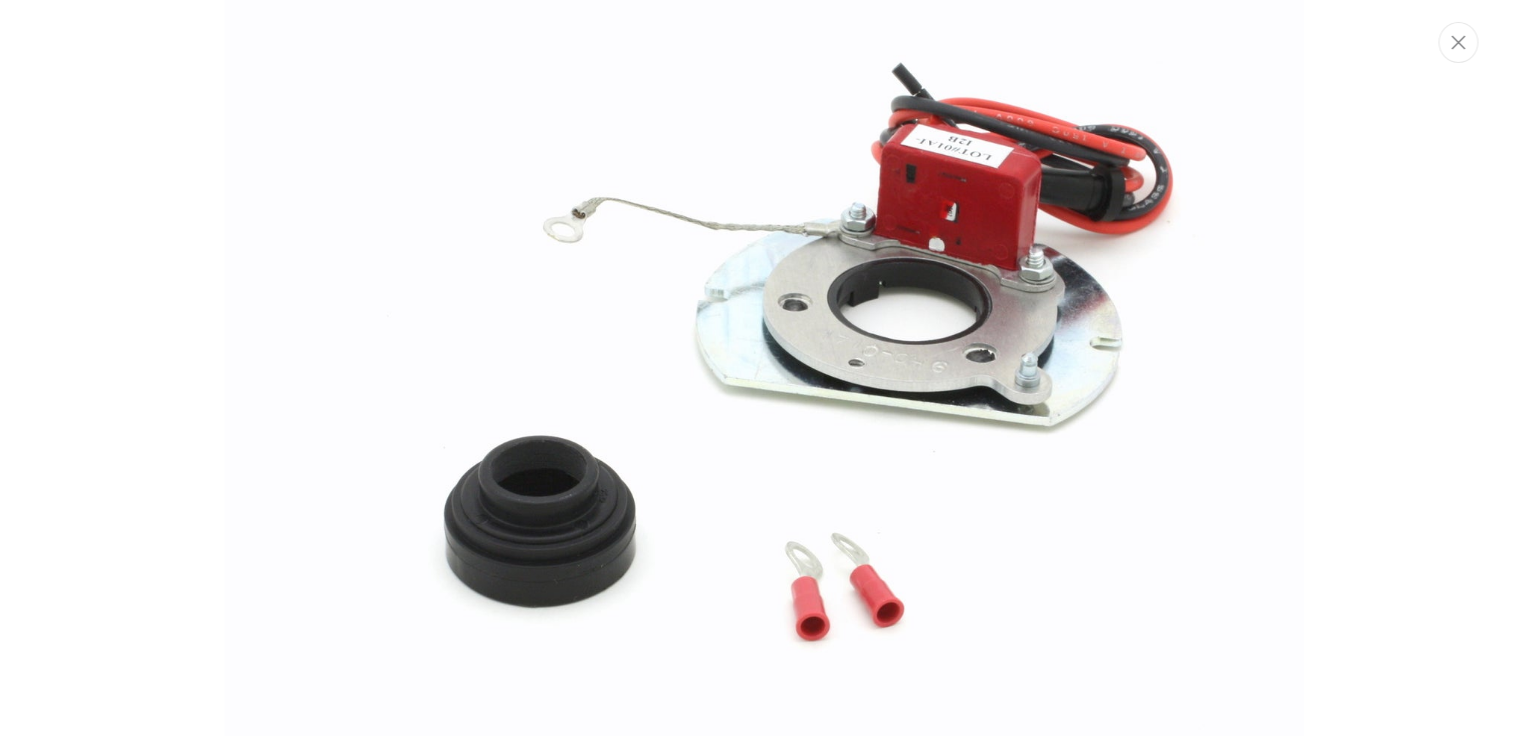 scroll, scrollTop: 0, scrollLeft: 0, axis: both 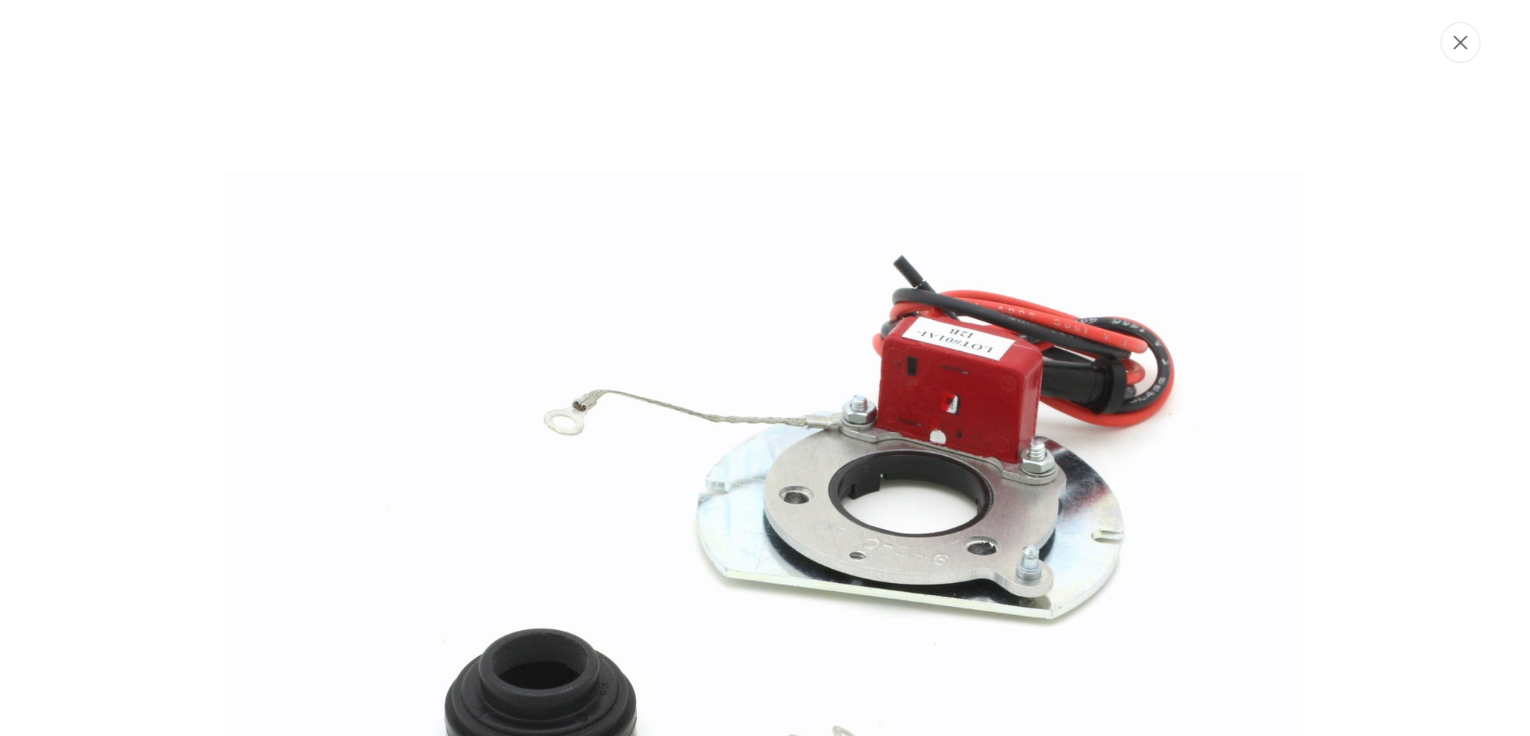 click at bounding box center [1460, 42] 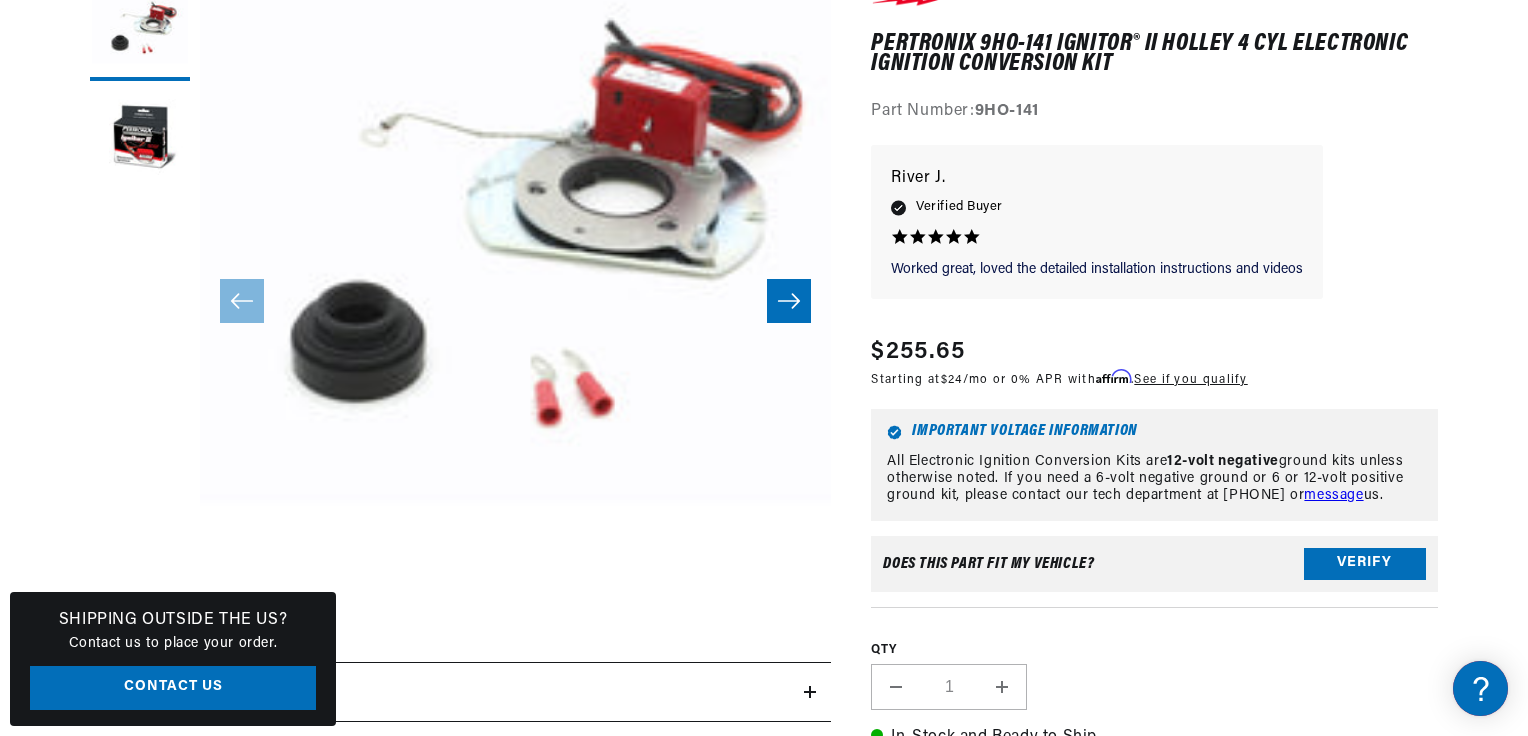 scroll, scrollTop: 0, scrollLeft: 0, axis: both 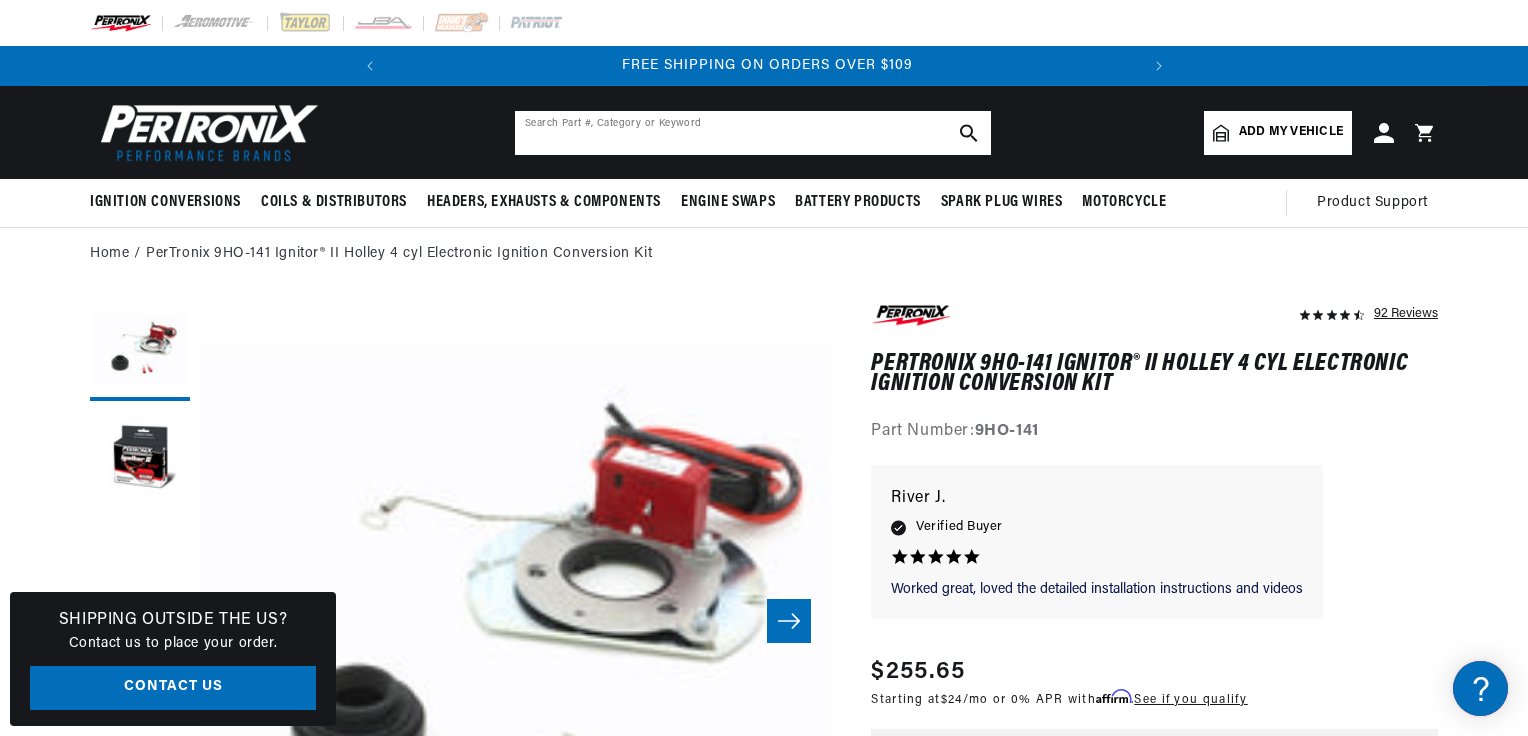 click at bounding box center (753, 133) 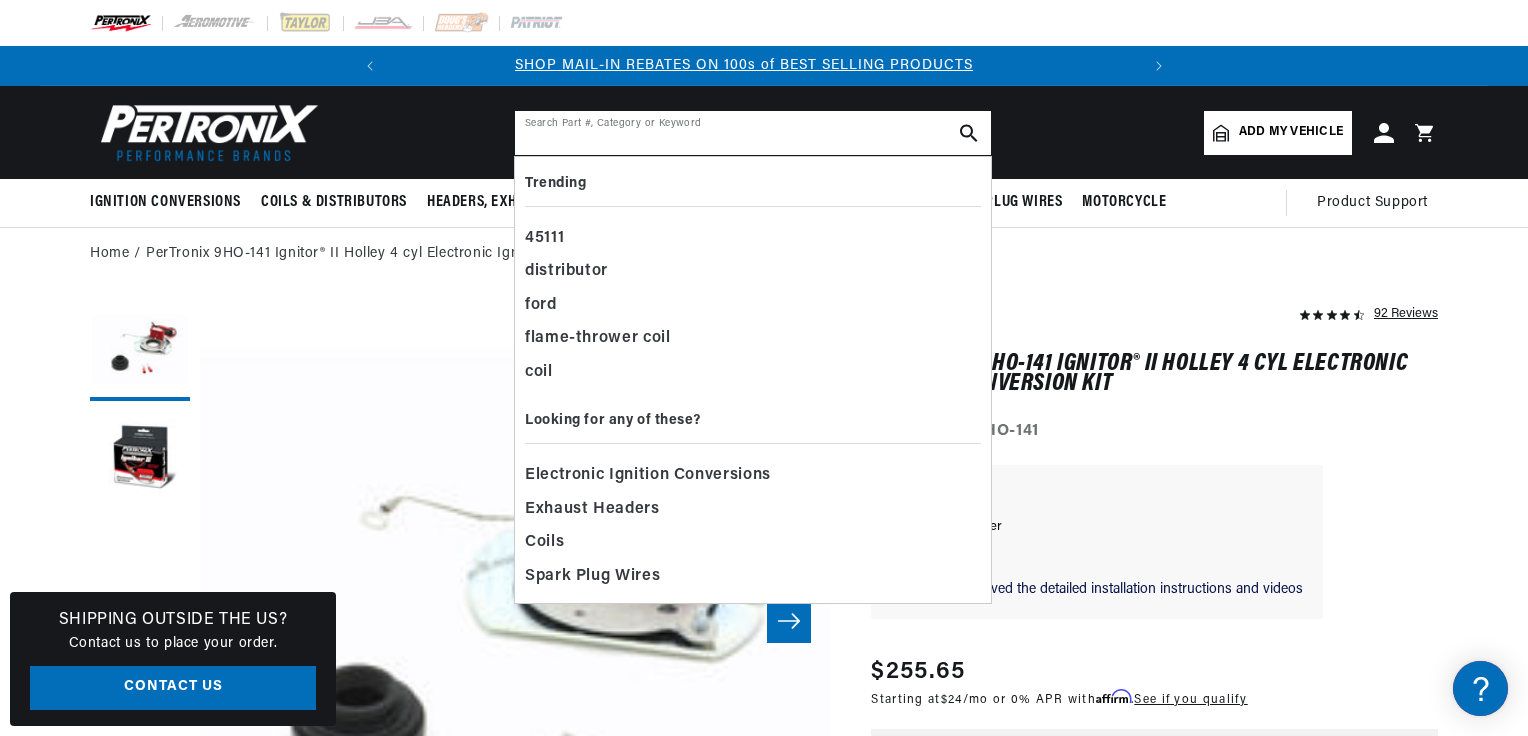 scroll, scrollTop: 0, scrollLeft: 0, axis: both 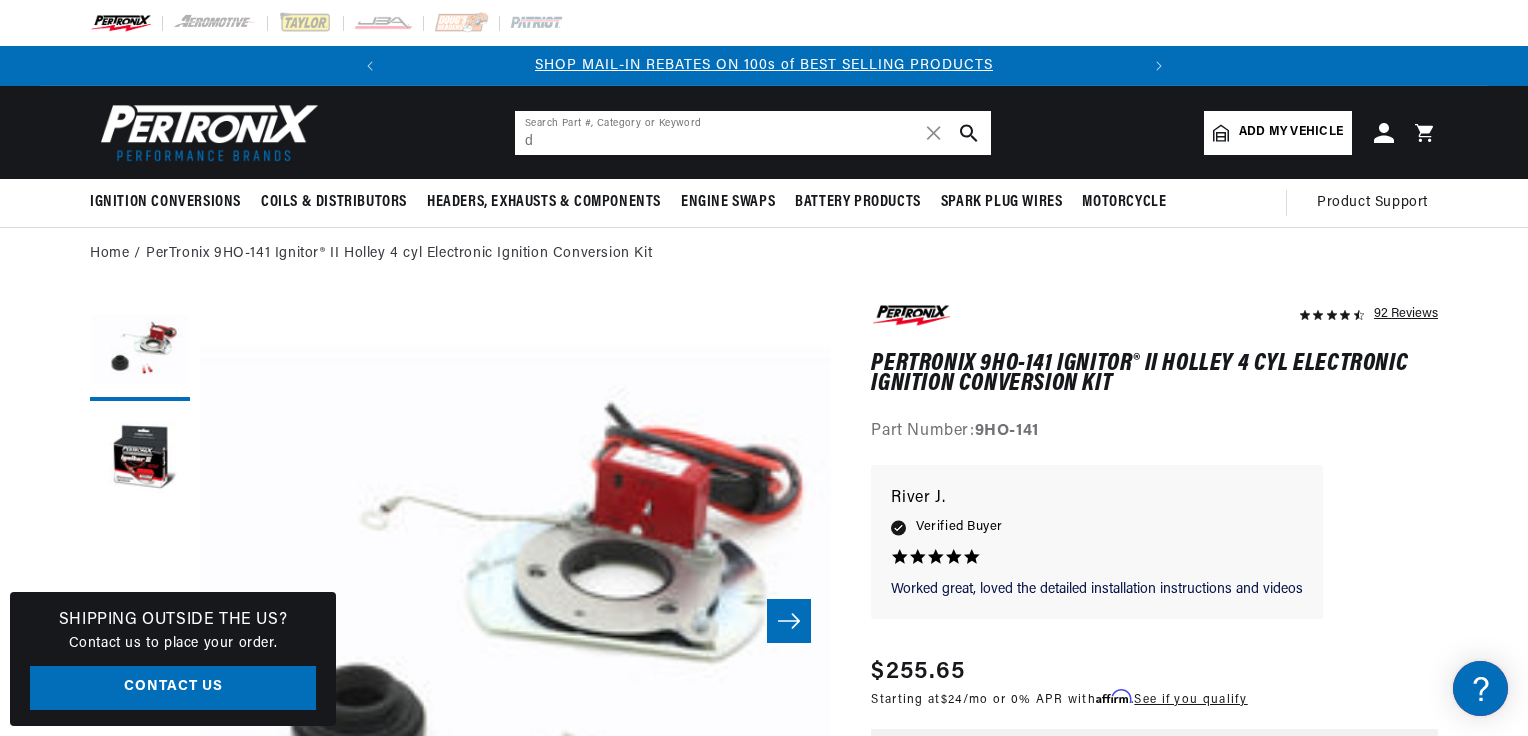 type on "d" 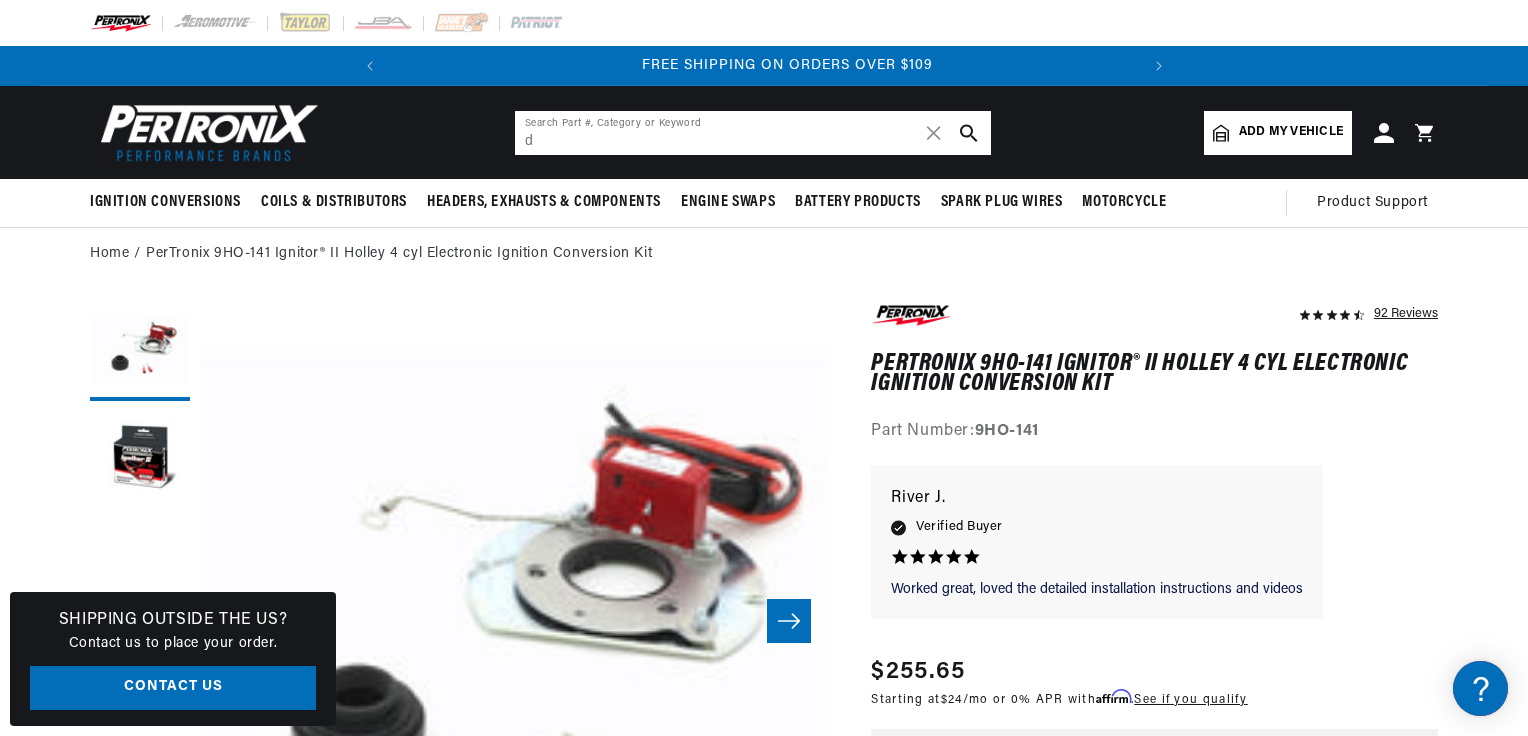 scroll, scrollTop: 0, scrollLeft: 746, axis: horizontal 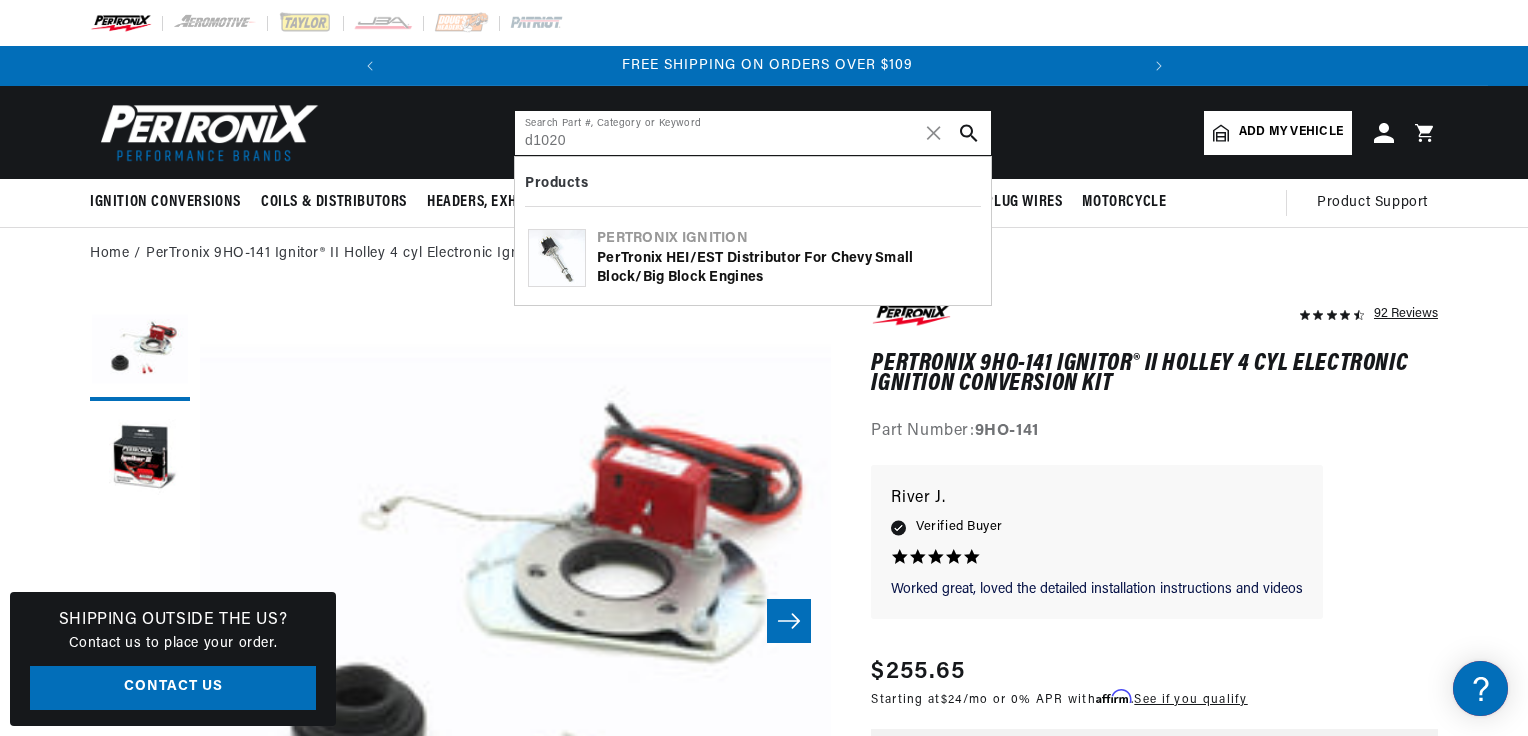 type on "d1020" 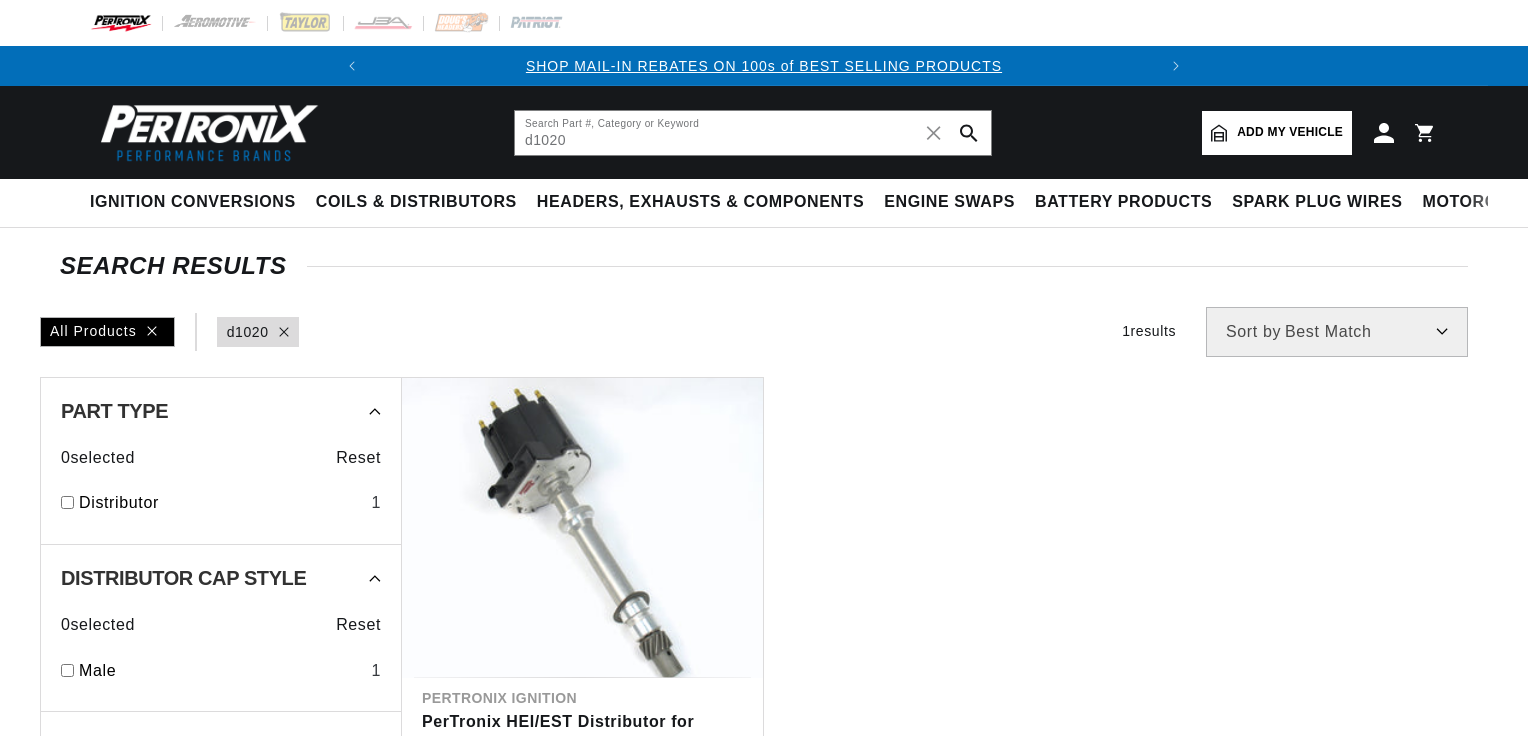scroll, scrollTop: 0, scrollLeft: 0, axis: both 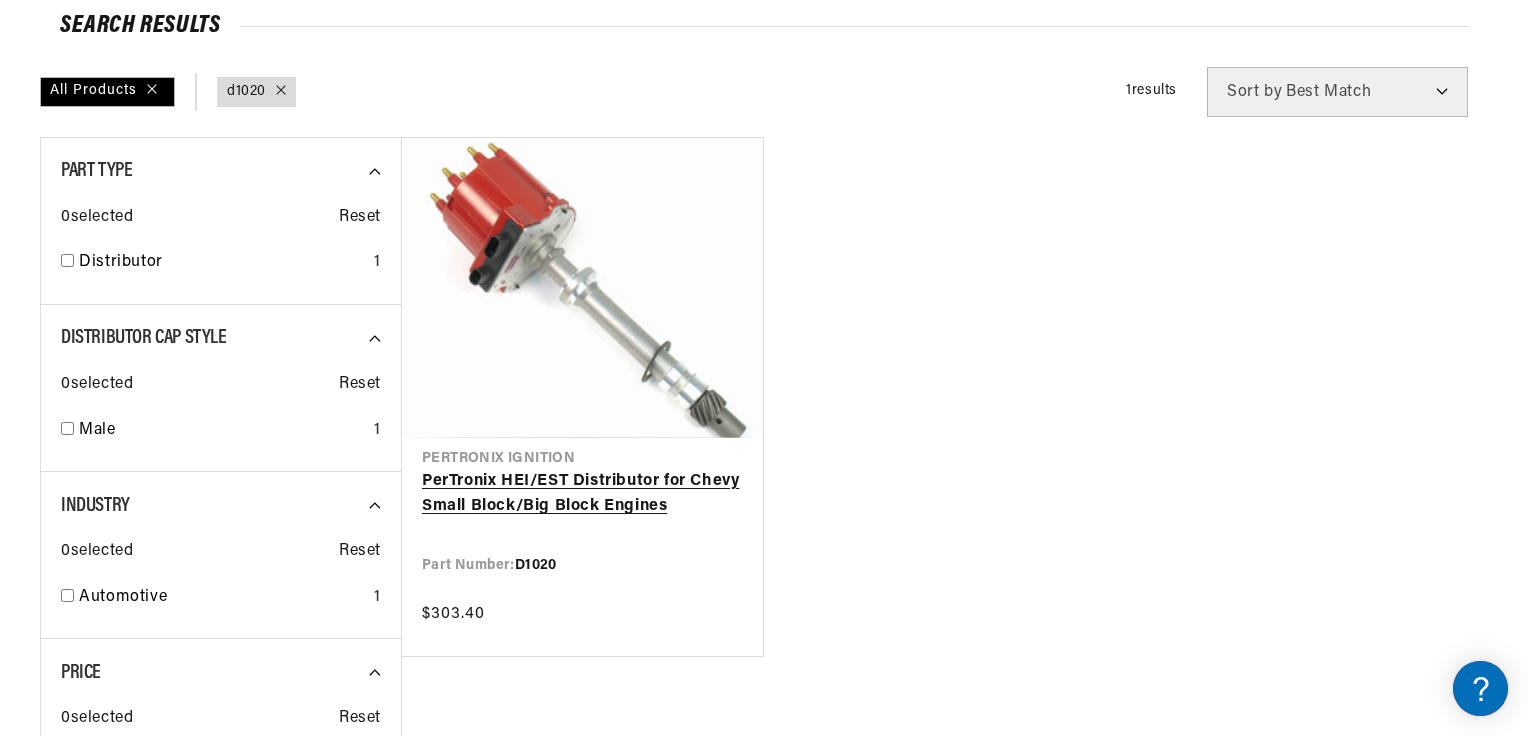 click on "PerTronix HEI/EST Distributor for Chevy Small Block/Big Block Engines" at bounding box center (582, 494) 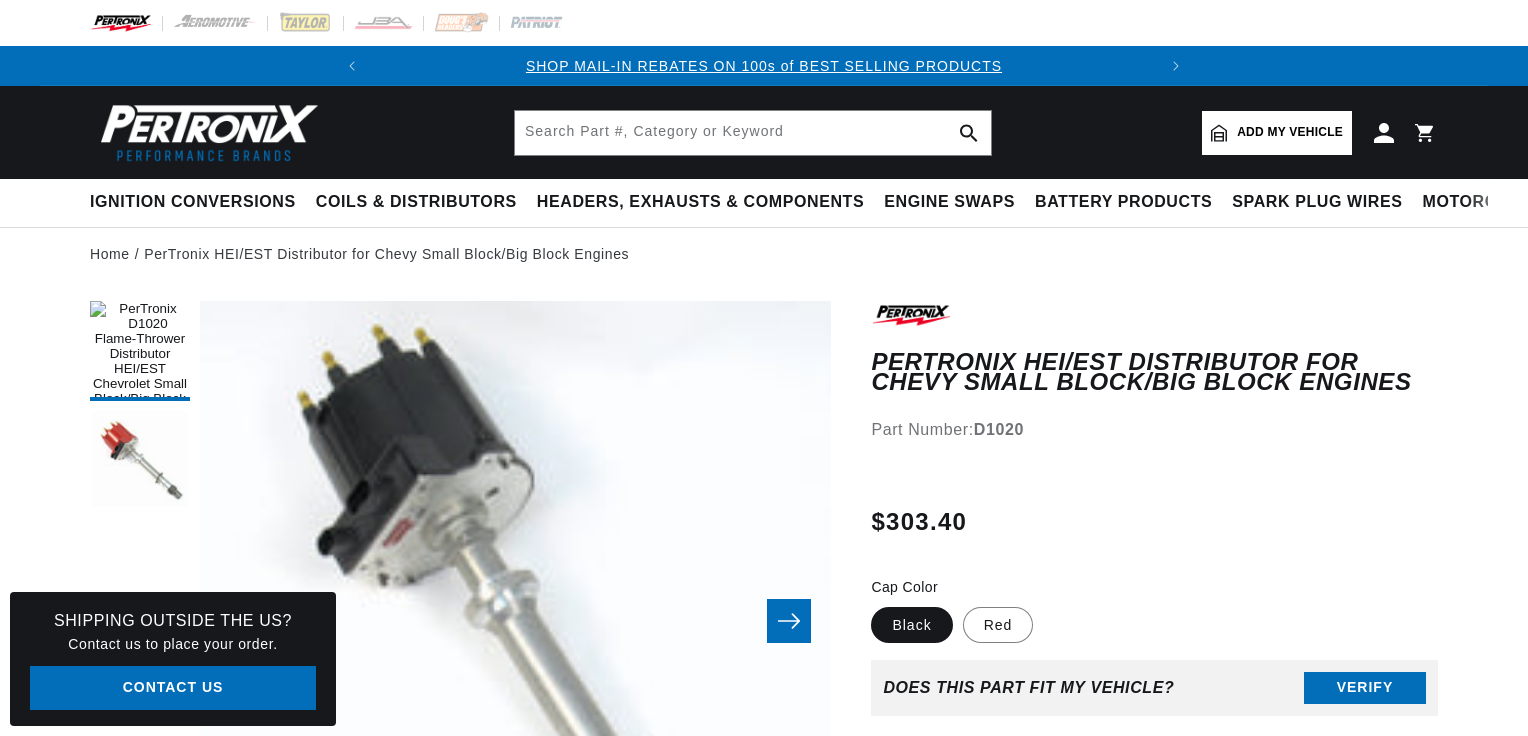 scroll, scrollTop: 0, scrollLeft: 0, axis: both 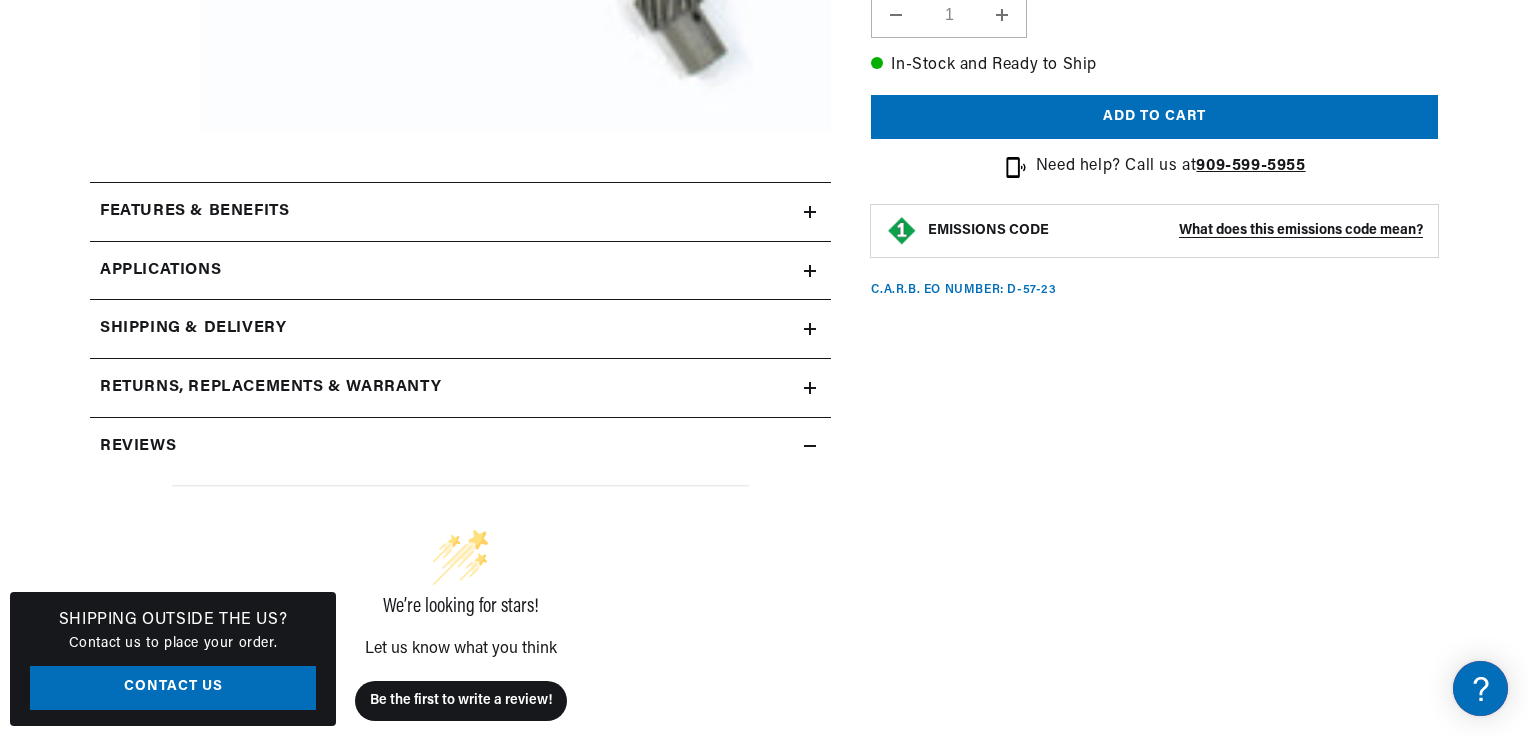 click 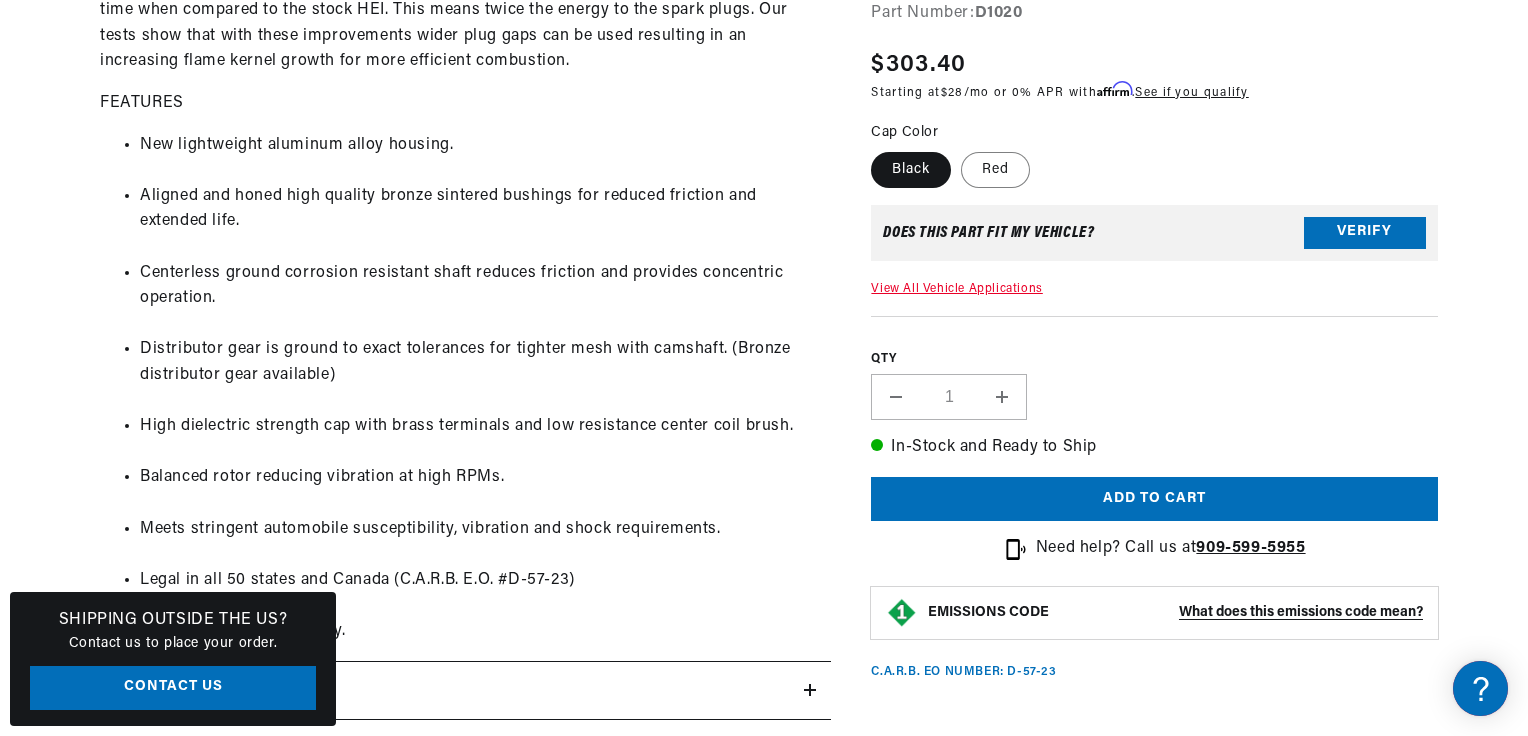 scroll, scrollTop: 1760, scrollLeft: 0, axis: vertical 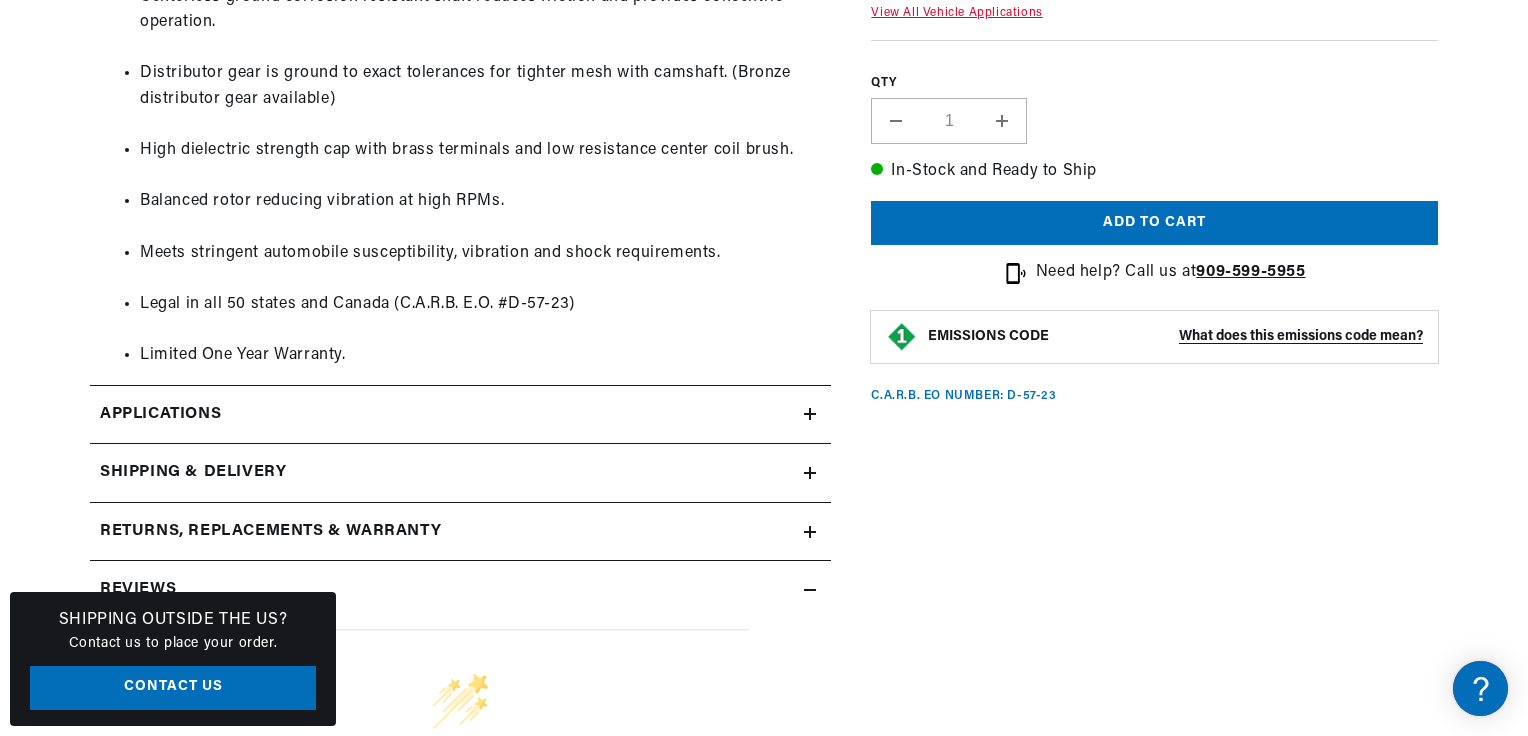 click 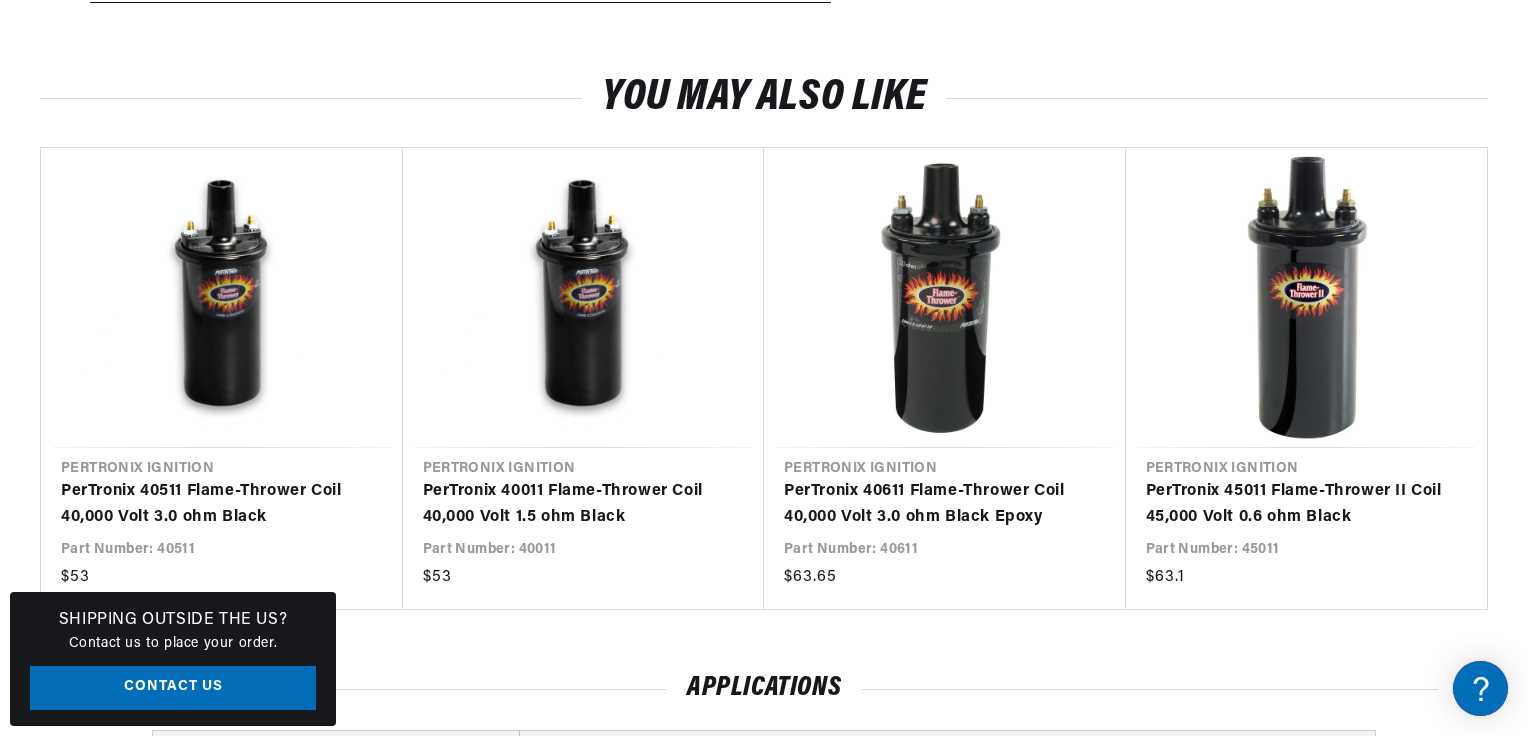 scroll, scrollTop: 3388, scrollLeft: 0, axis: vertical 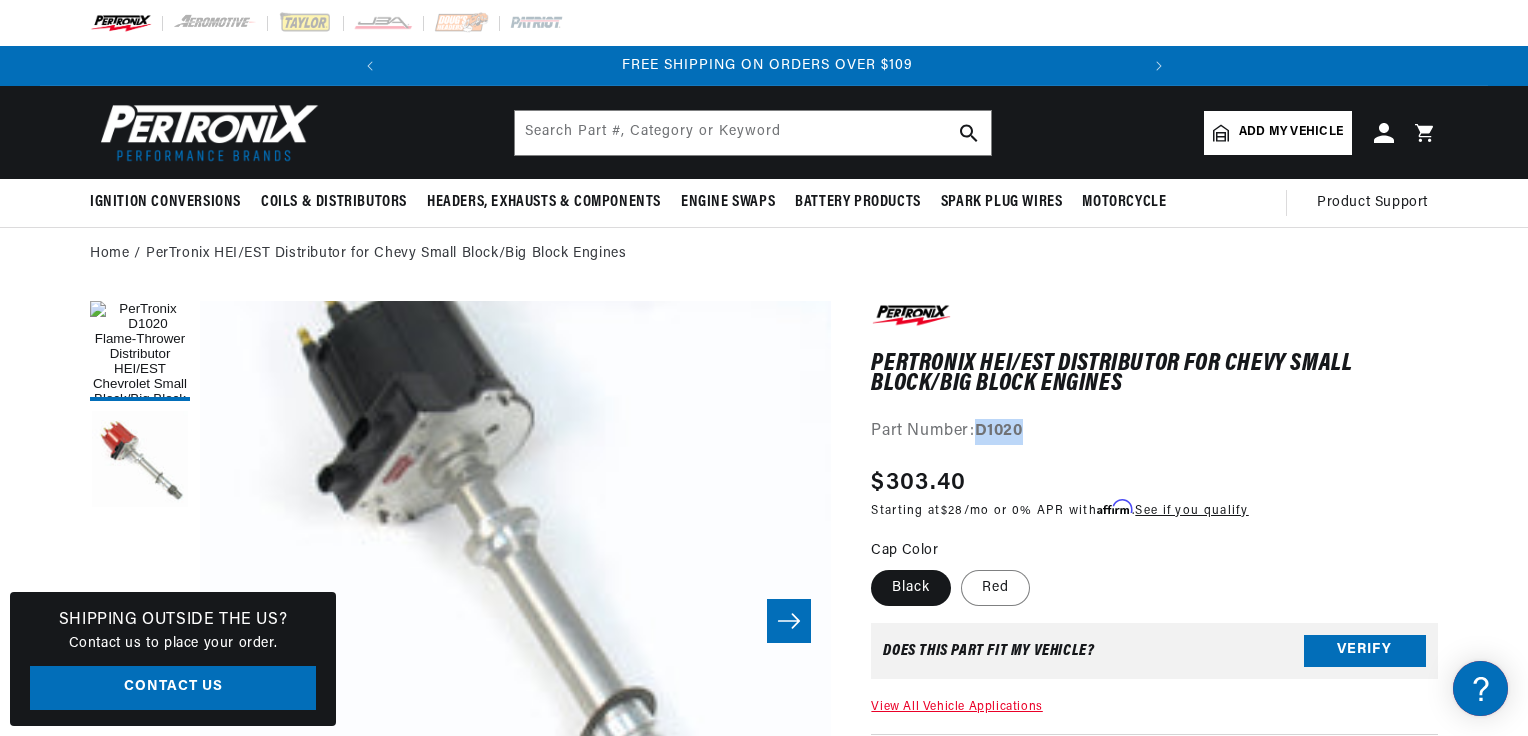 drag, startPoint x: 974, startPoint y: 427, endPoint x: 1040, endPoint y: 426, distance: 66.007576 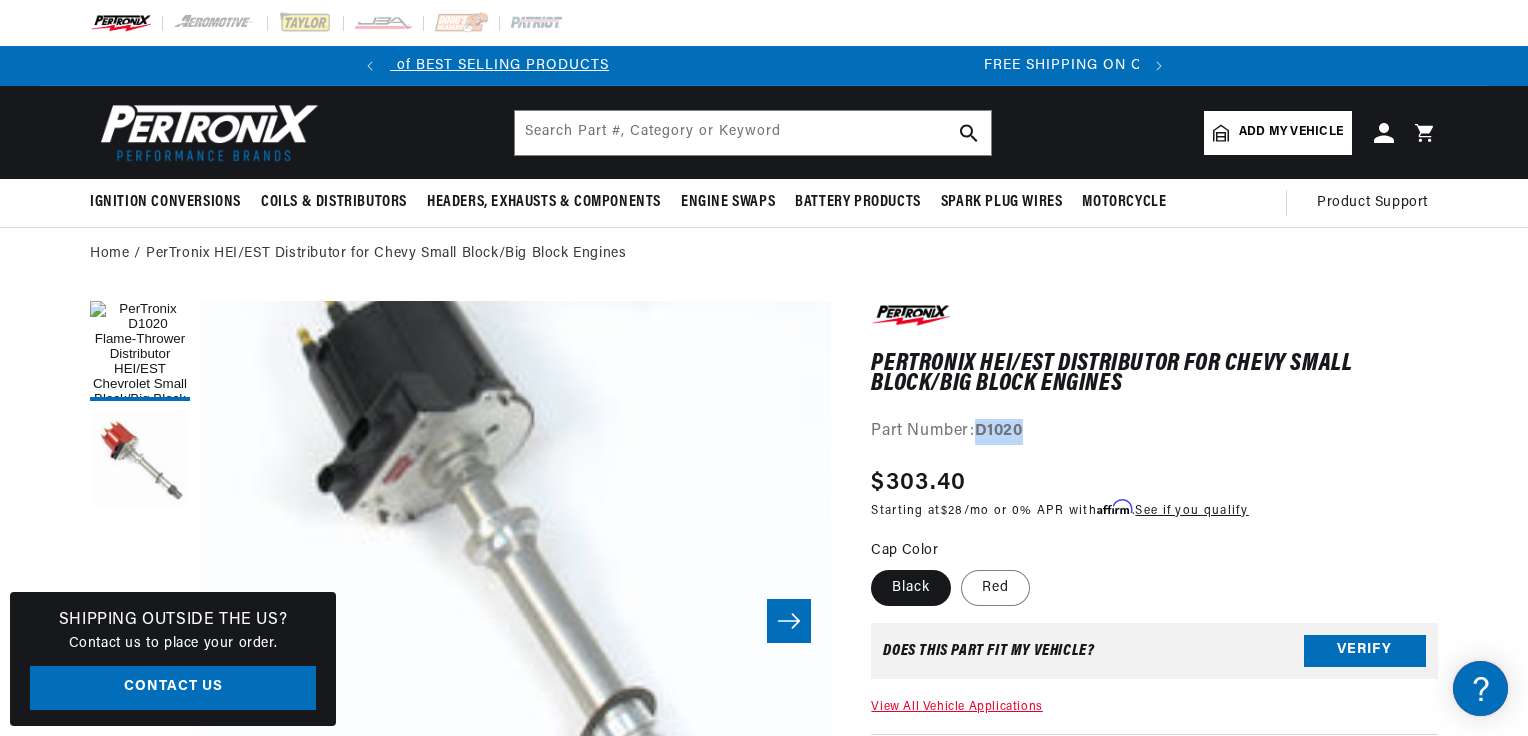 drag, startPoint x: 1040, startPoint y: 426, endPoint x: 1010, endPoint y: 426, distance: 30 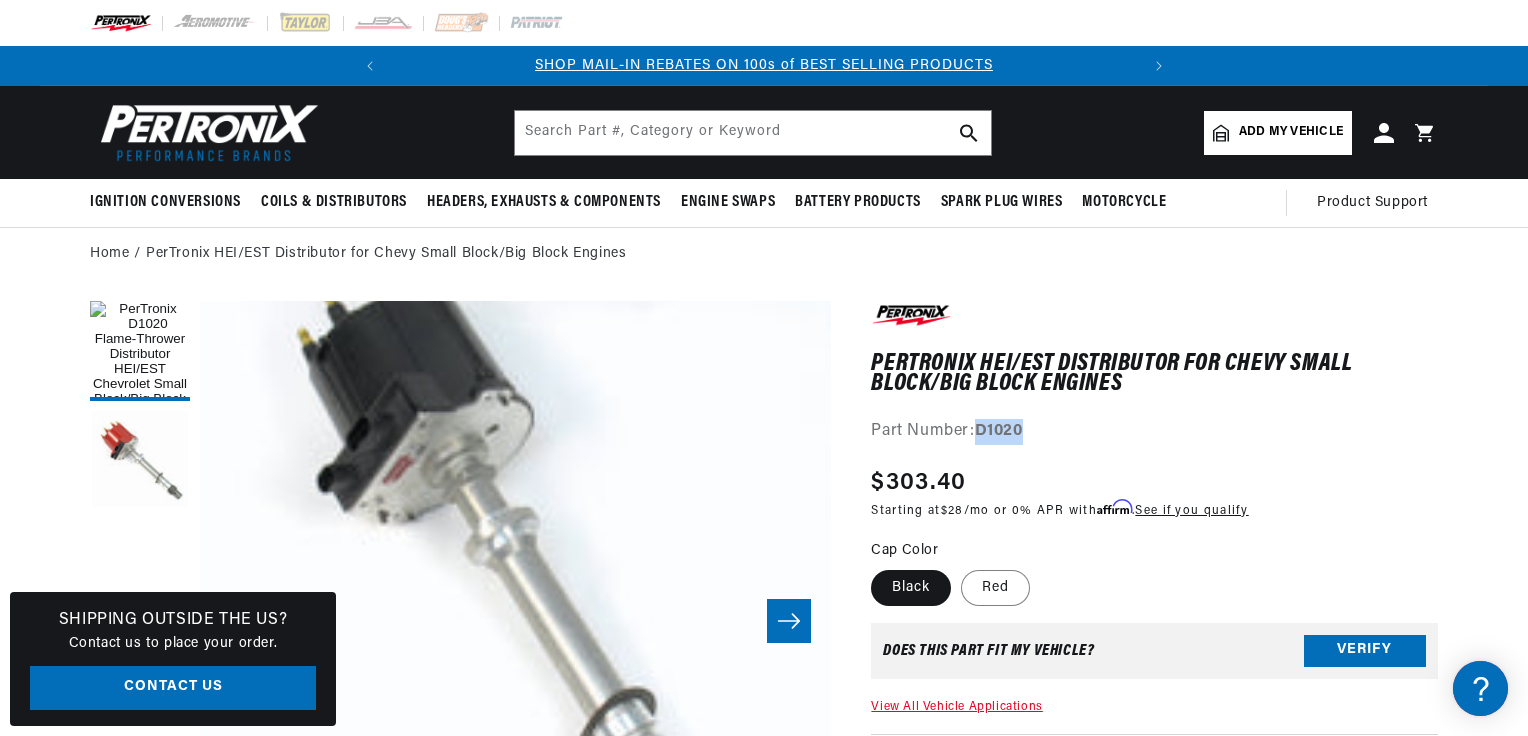 copy on "D1020" 